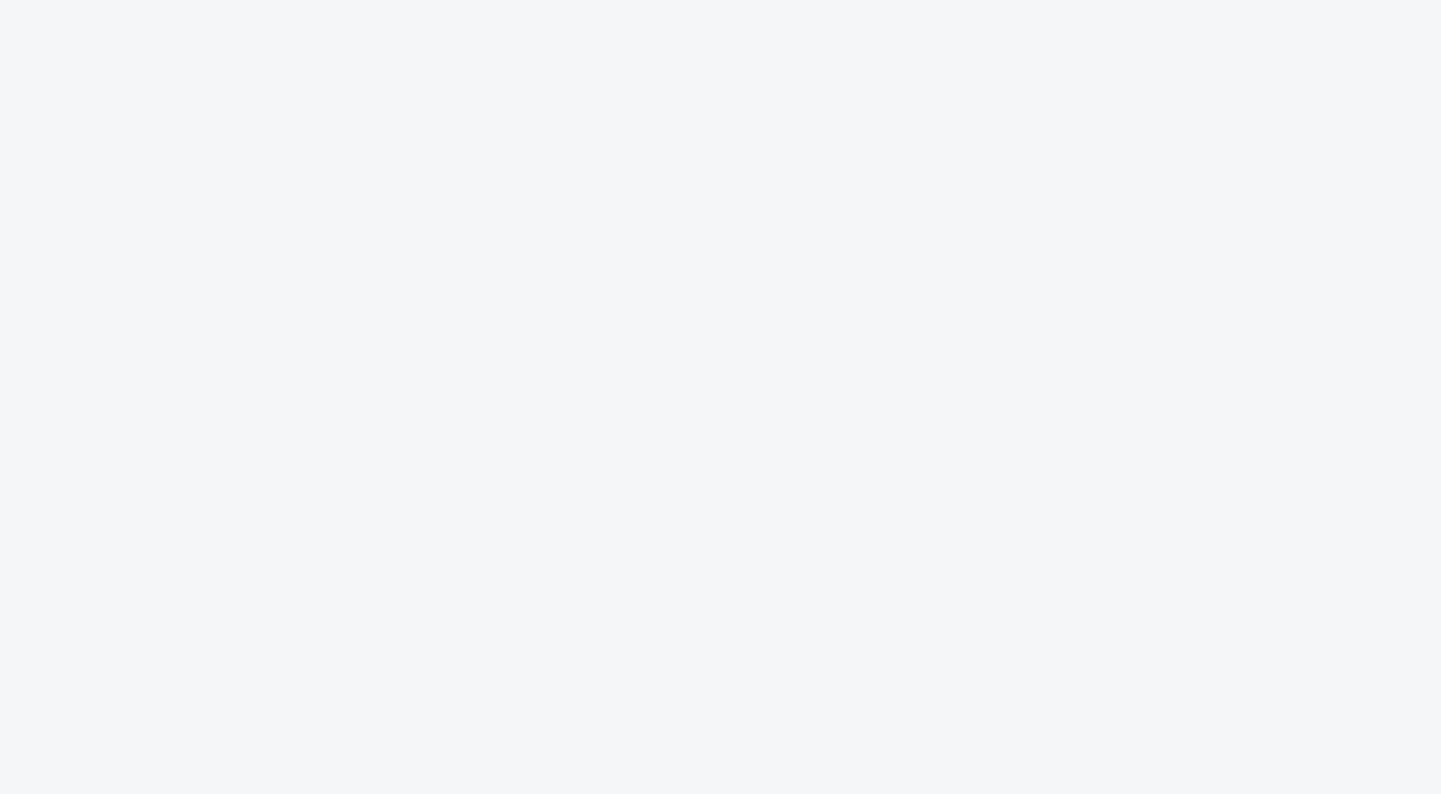 scroll, scrollTop: 0, scrollLeft: 0, axis: both 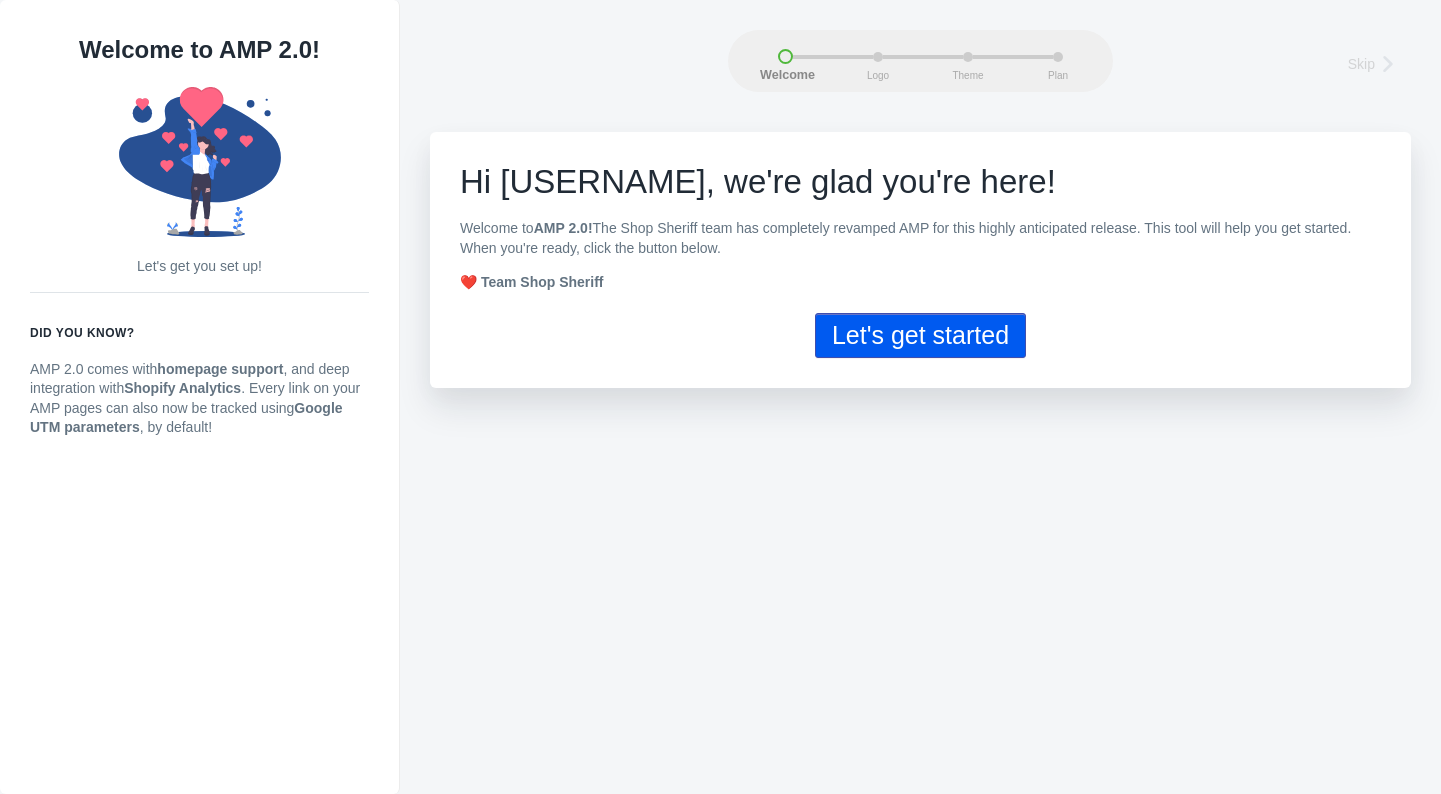 click on "Let's get started" 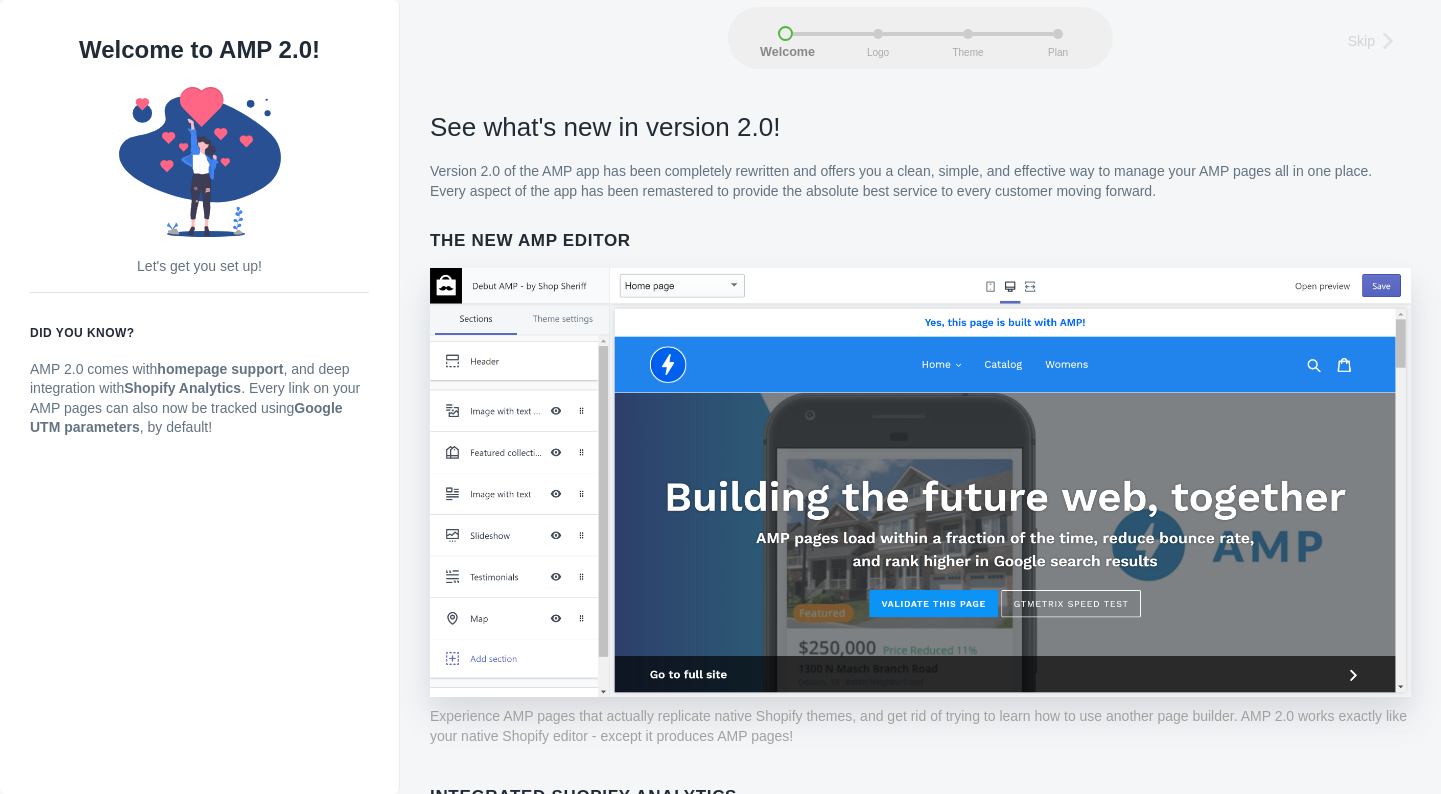 scroll, scrollTop: 0, scrollLeft: 0, axis: both 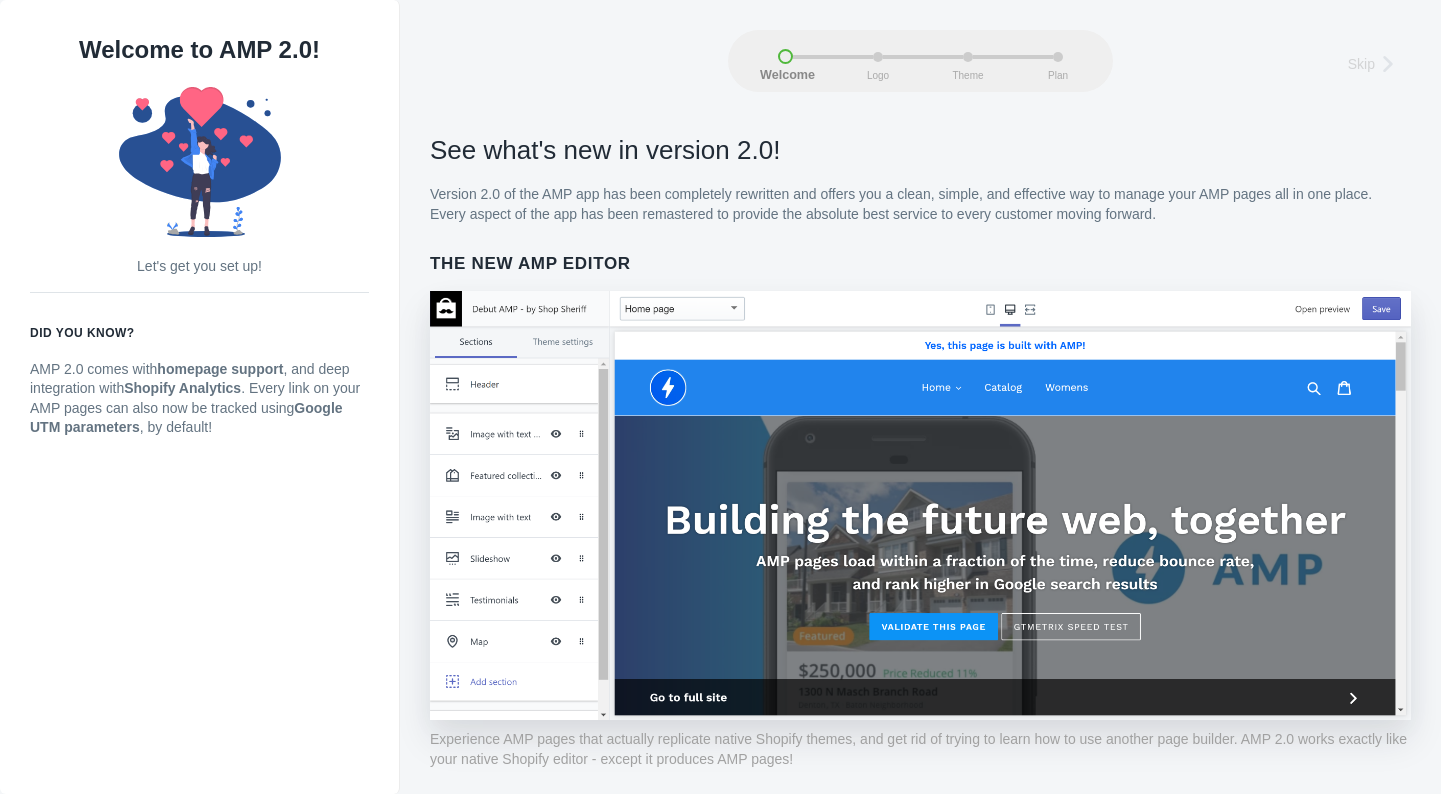 click on "See what's new in version 2.0!" 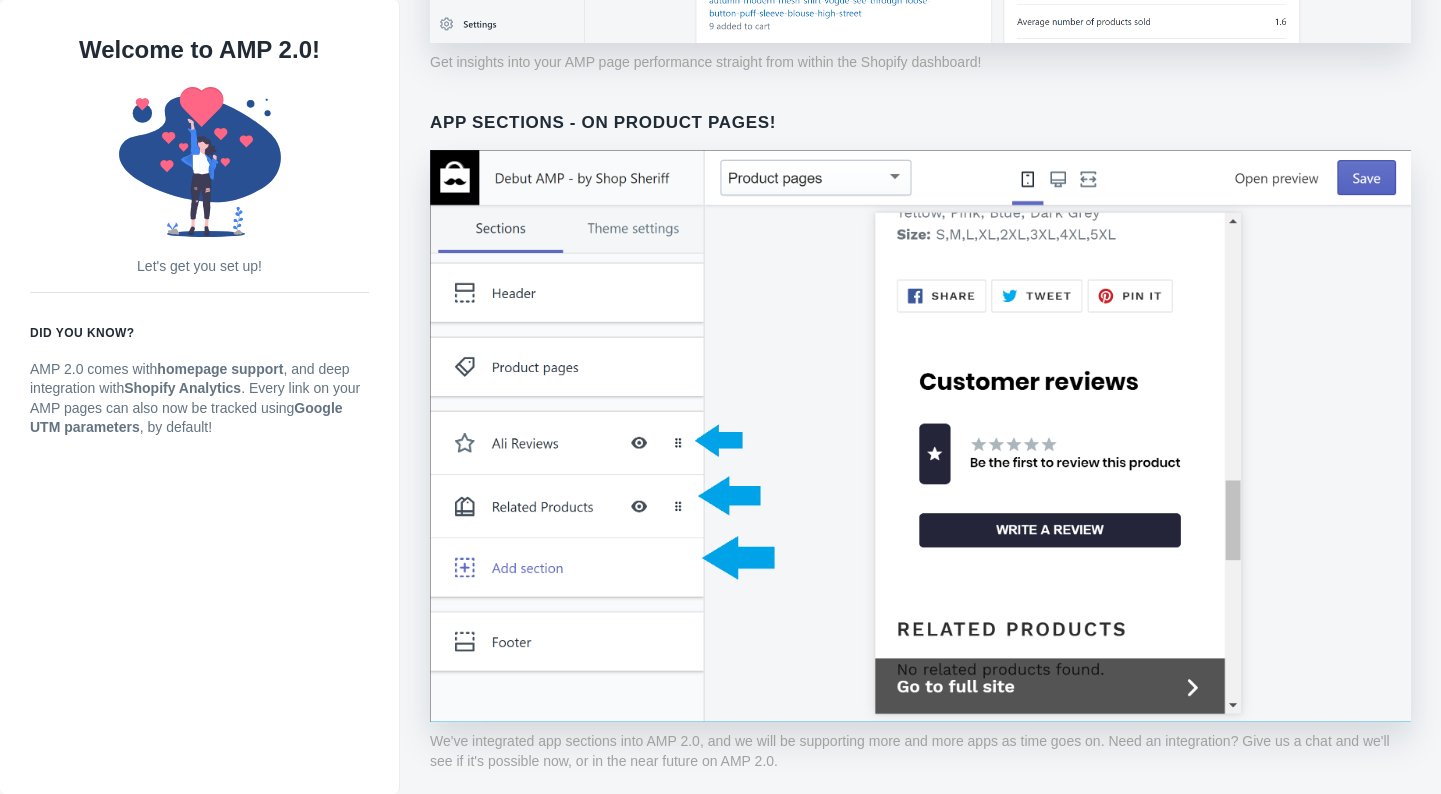 scroll, scrollTop: 1511, scrollLeft: 0, axis: vertical 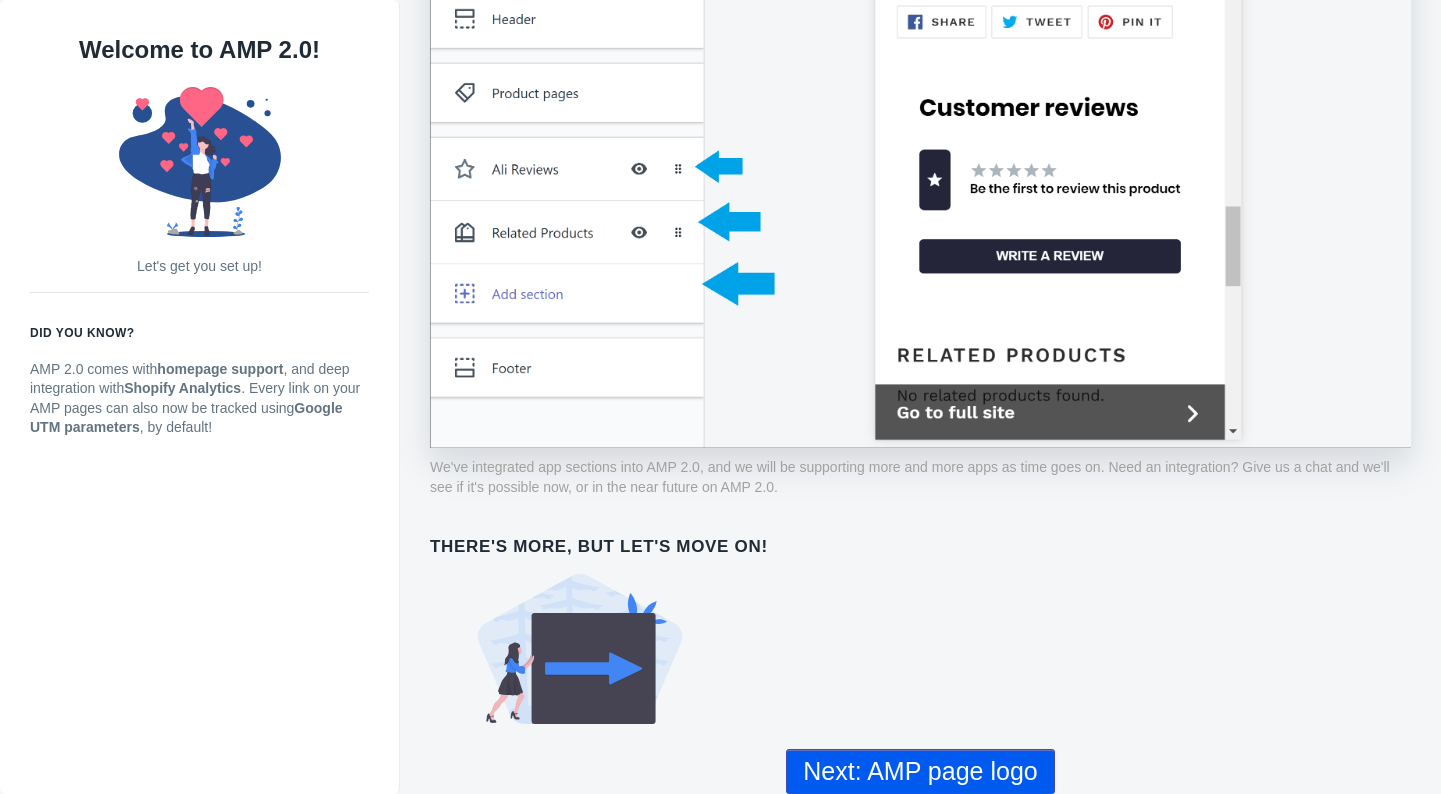 click on "Next: AMP page logo" 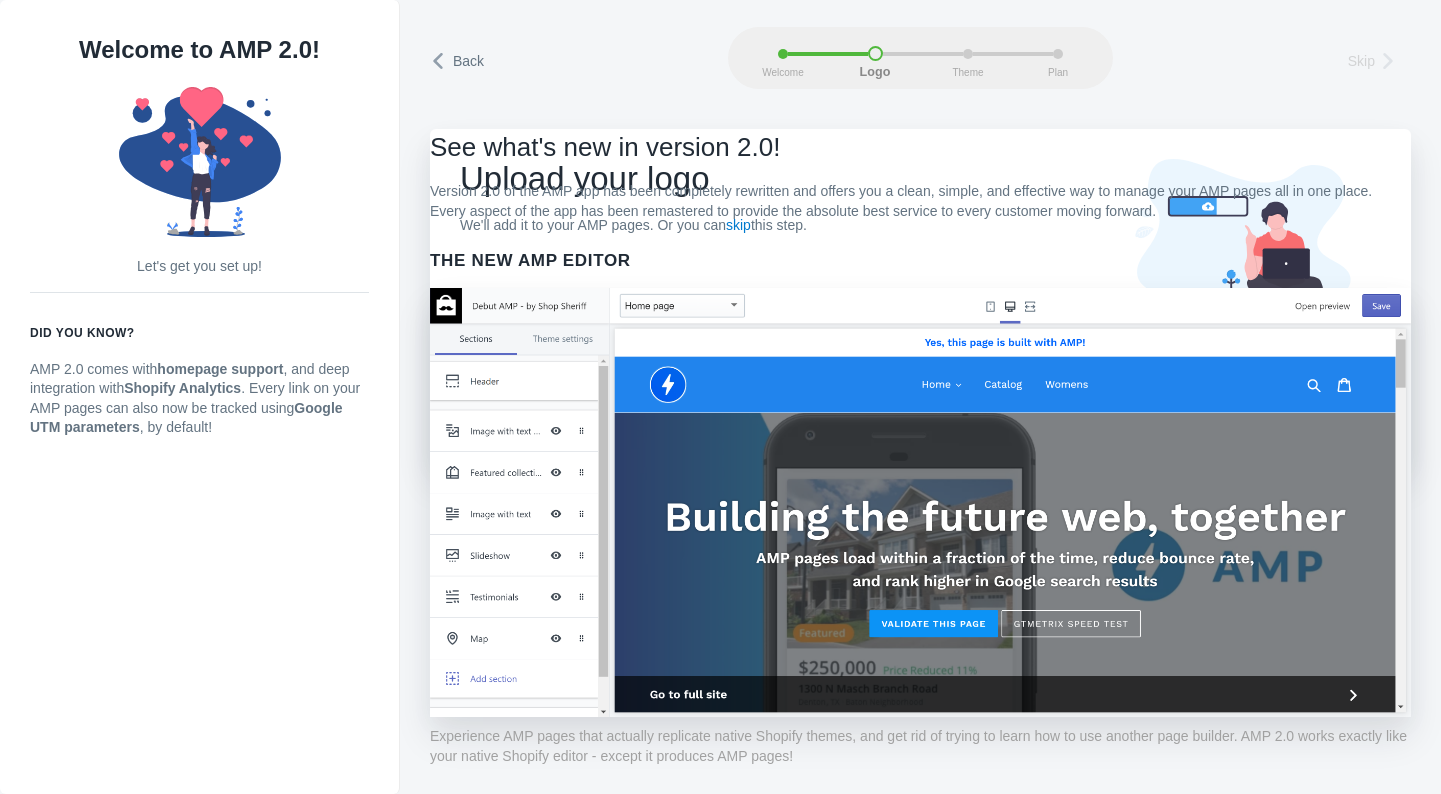 scroll, scrollTop: 0, scrollLeft: 0, axis: both 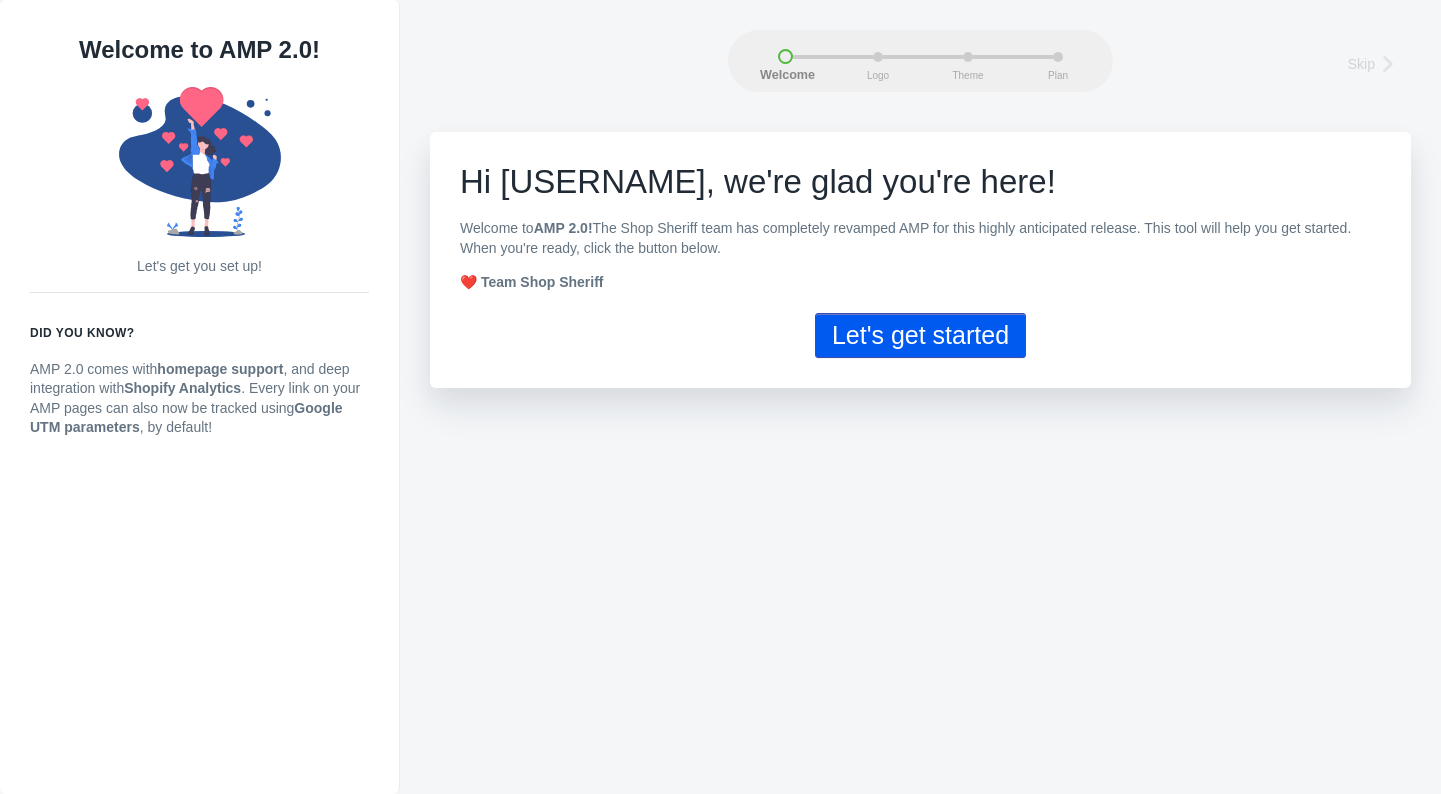 click on "Let's get started" 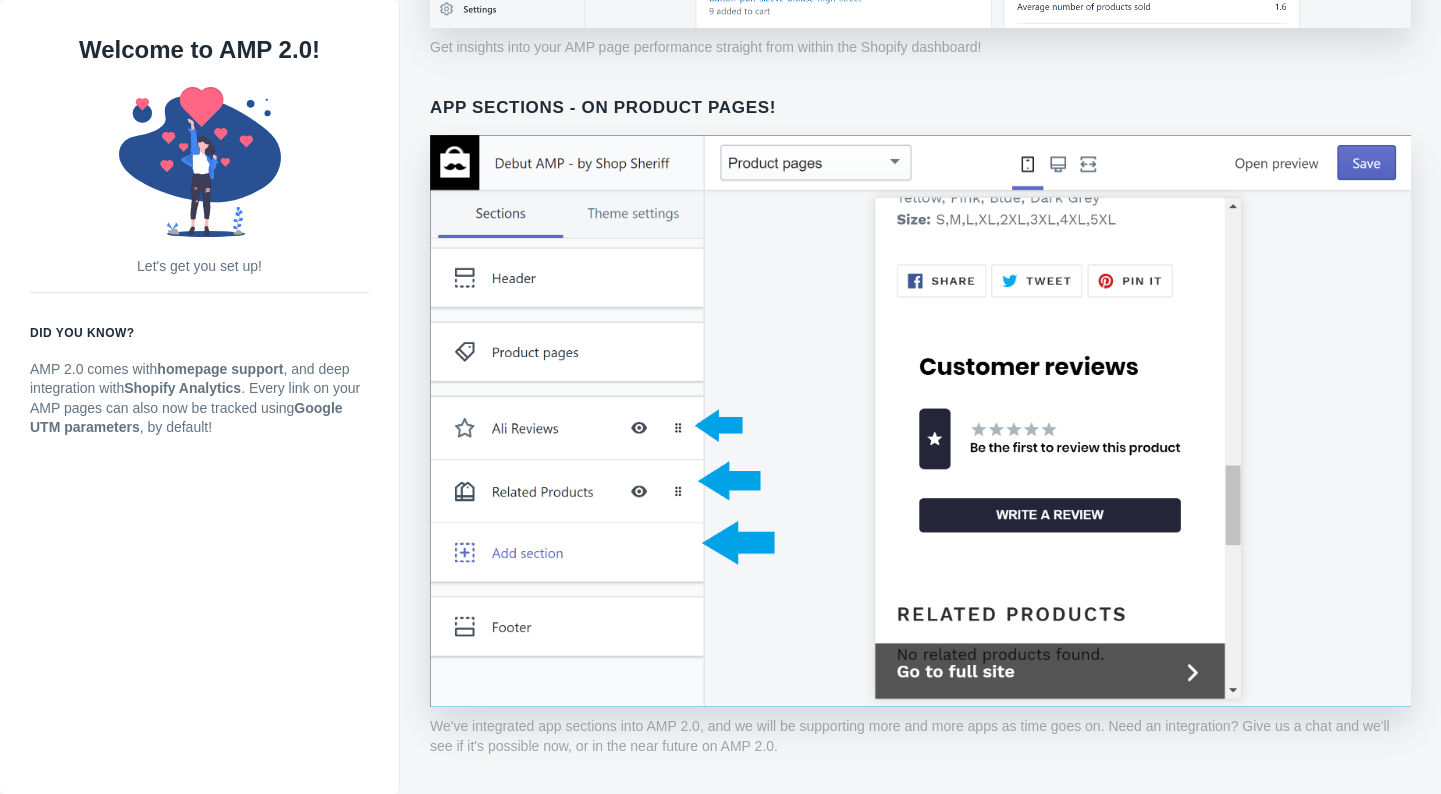 scroll, scrollTop: 0, scrollLeft: 0, axis: both 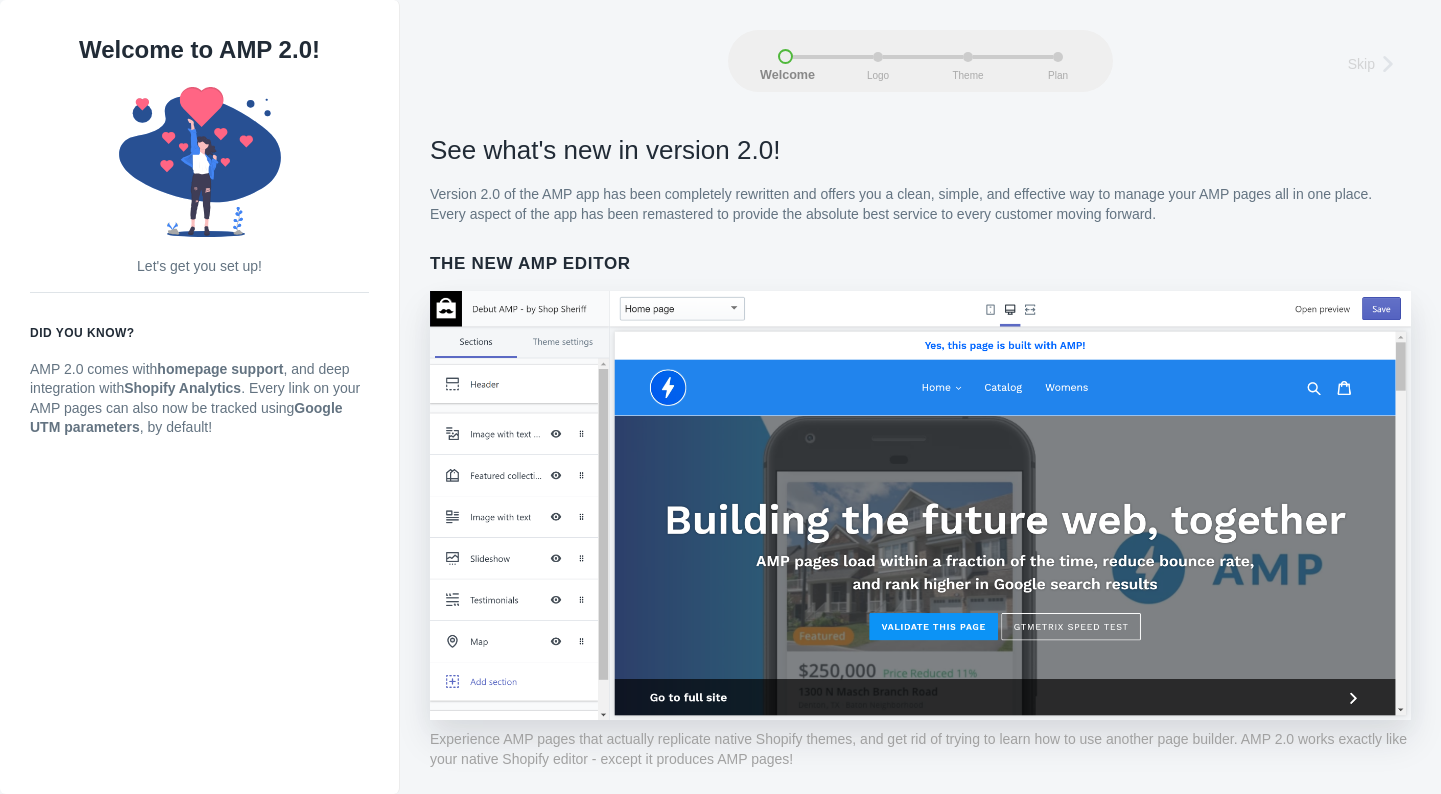 click on "Skip" at bounding box center [1361, 64] 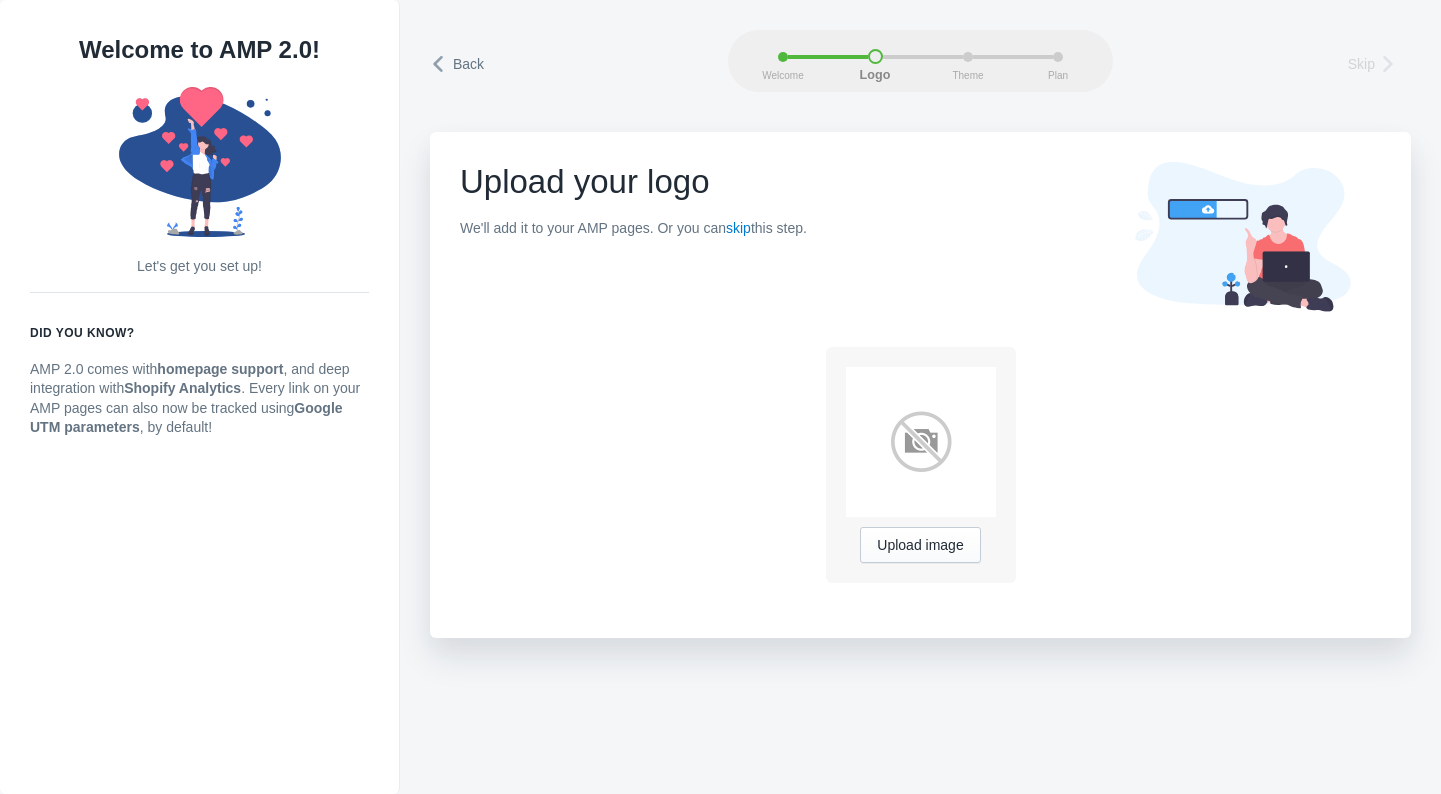 click on "Skip" at bounding box center (1361, 64) 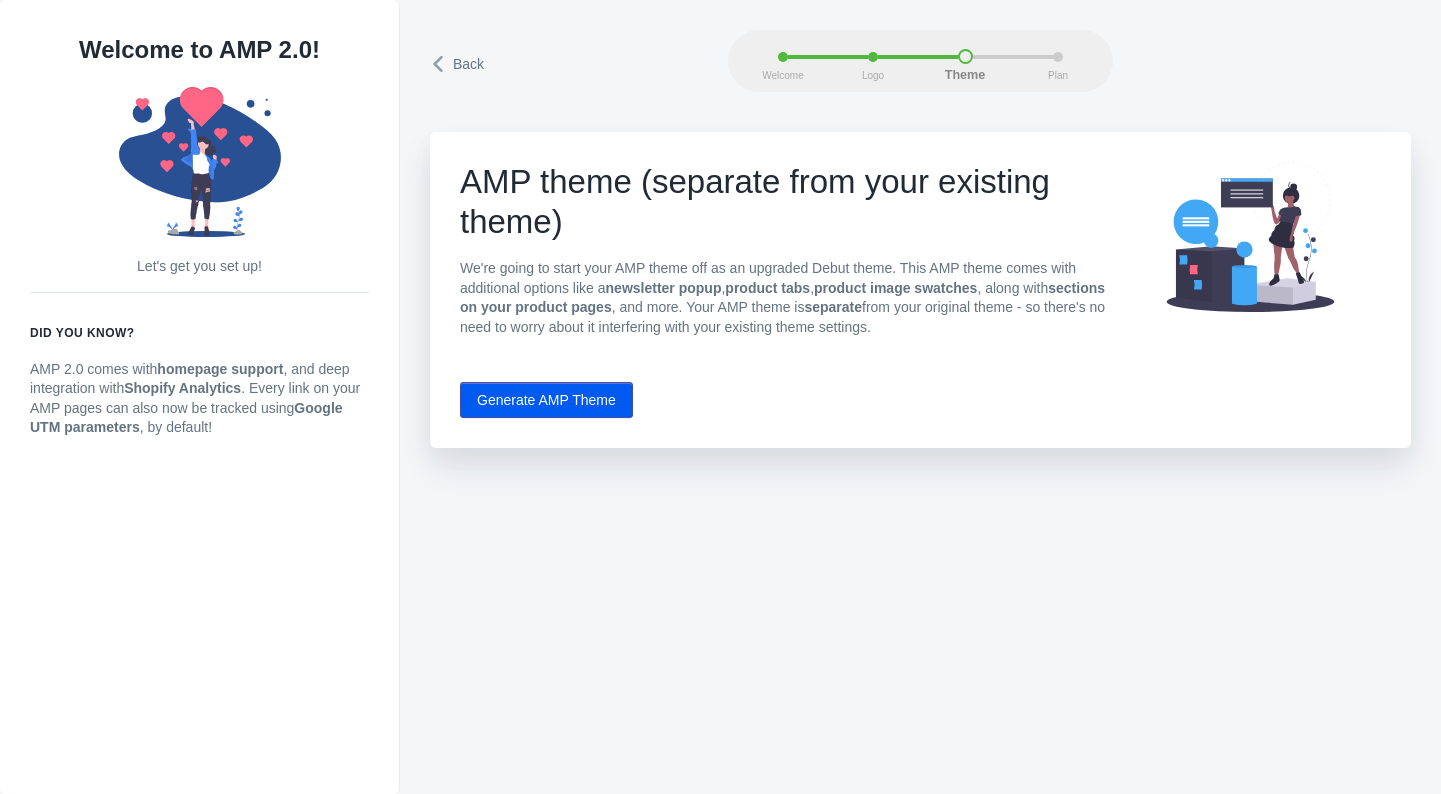 click on "Back   Welcome   Logo   Theme   Plan" at bounding box center (920, 61) 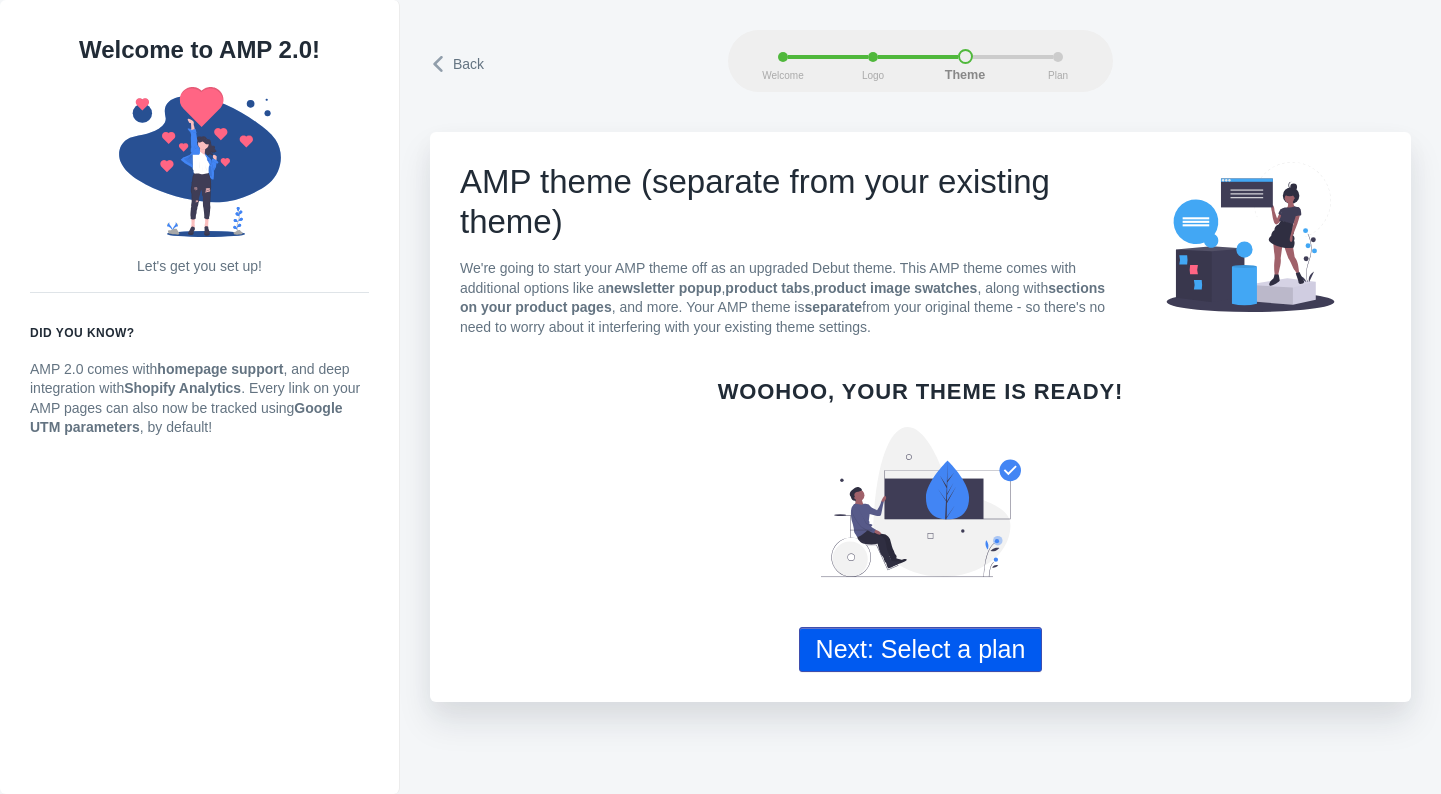 click on "Next: Select a plan" 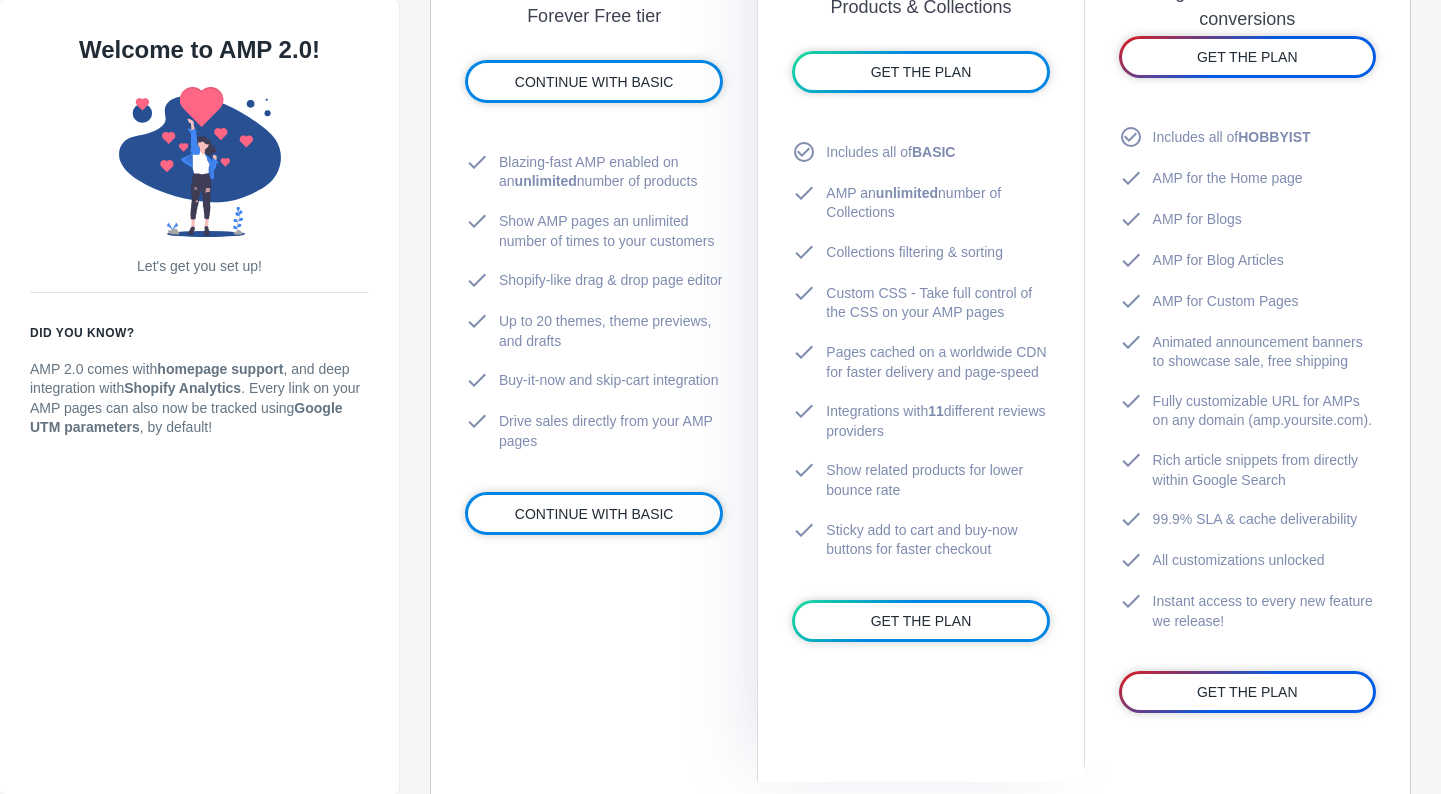 scroll, scrollTop: 1405, scrollLeft: 0, axis: vertical 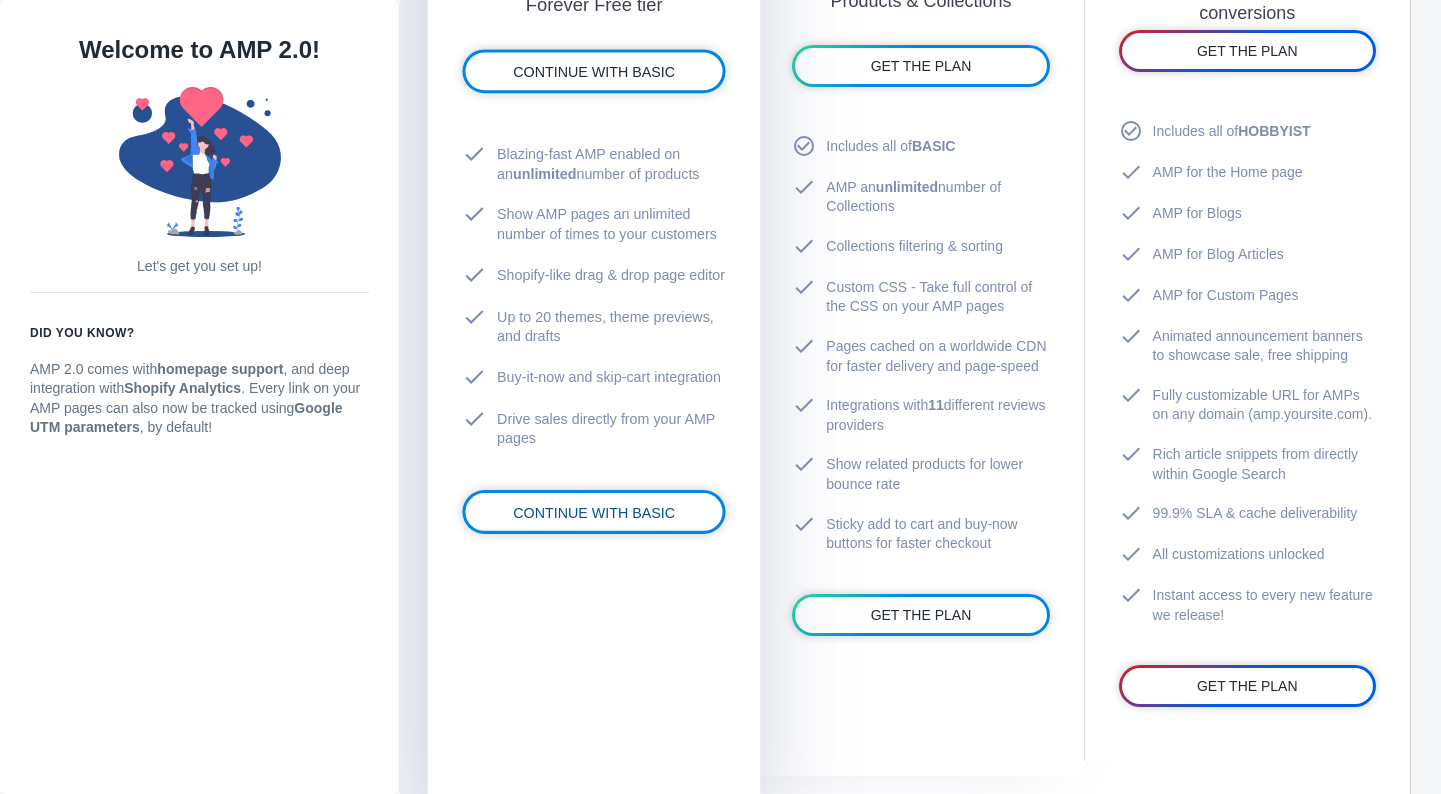 click on "CONTINUE WITH BASIC" at bounding box center (594, 512) 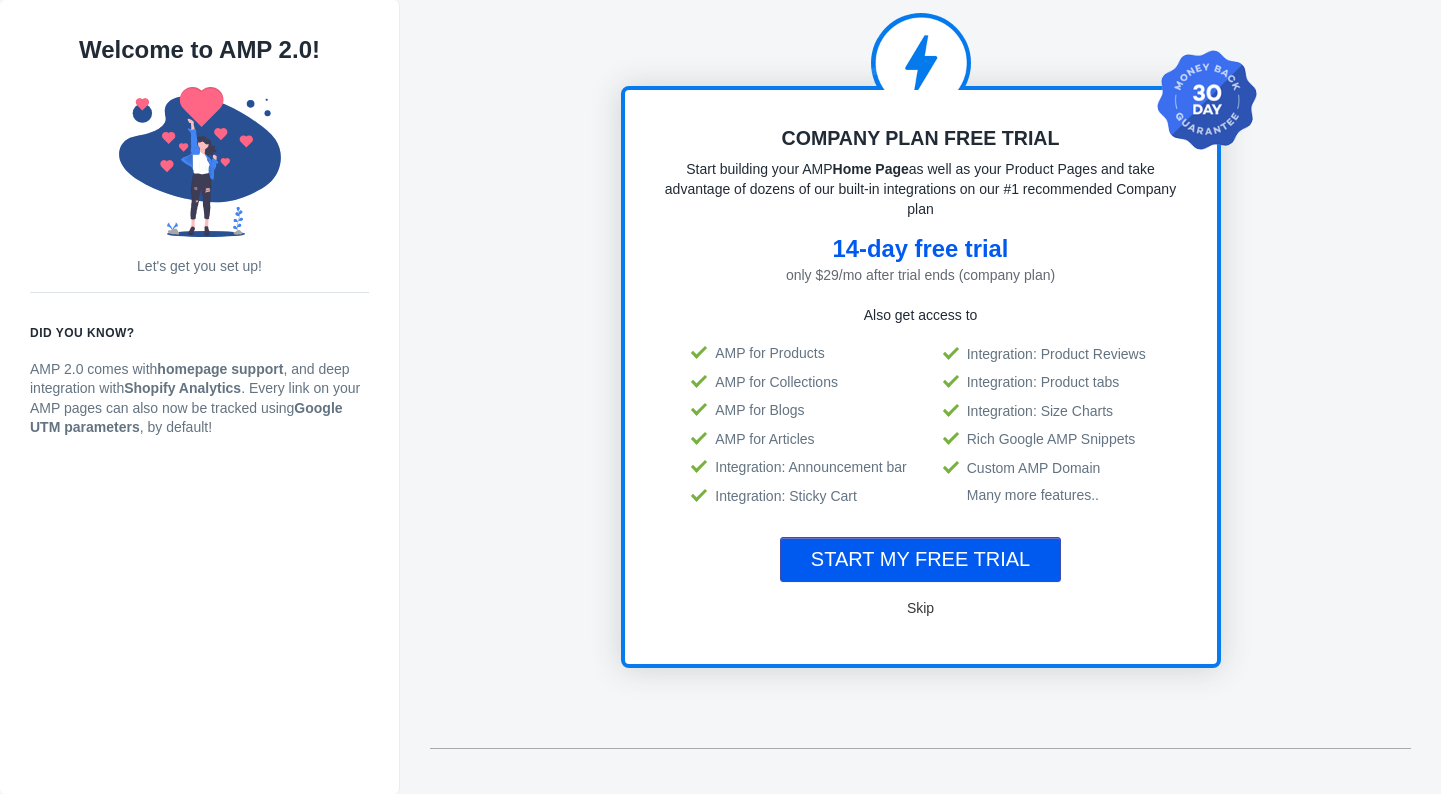scroll, scrollTop: 2, scrollLeft: 0, axis: vertical 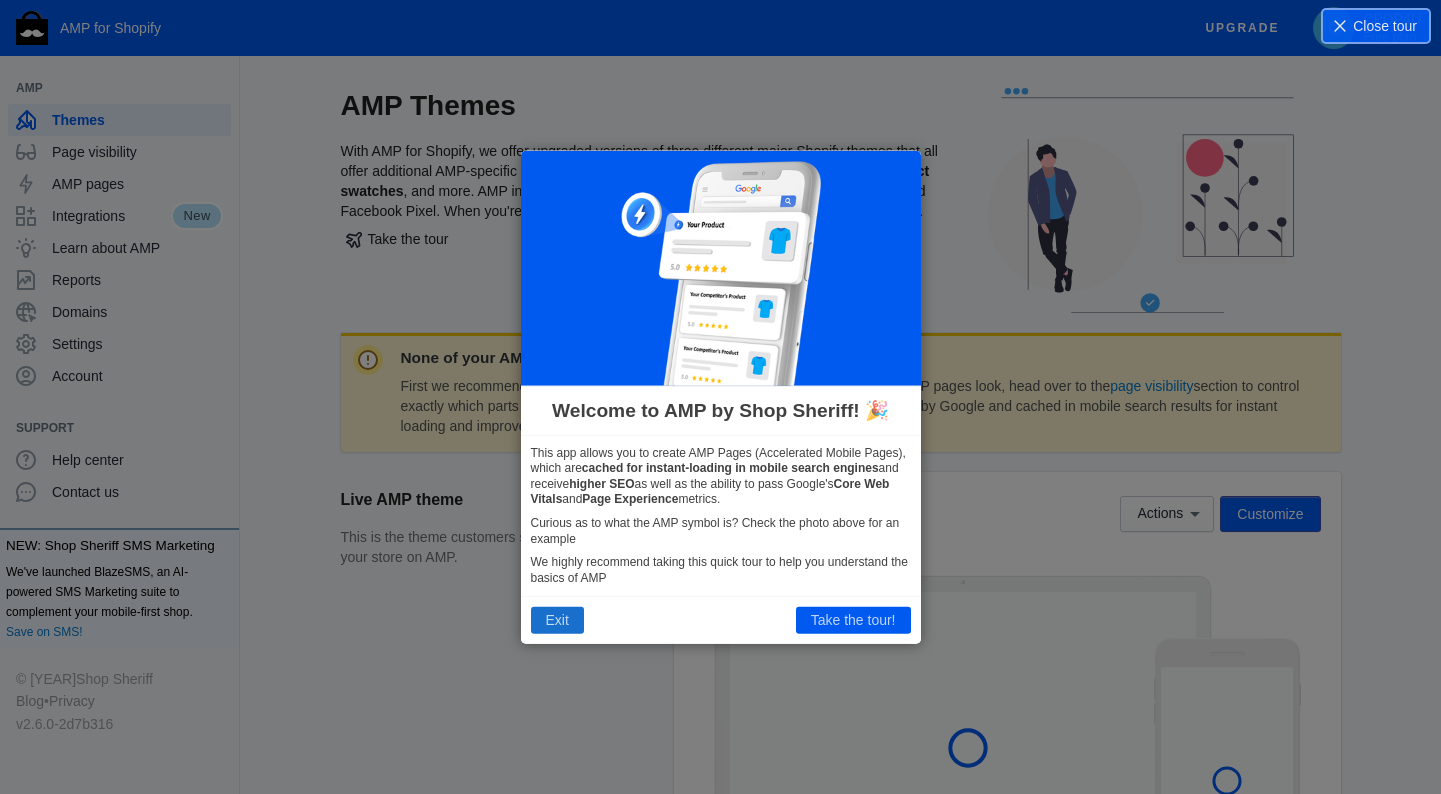 click on "Exit" at bounding box center (557, 620) 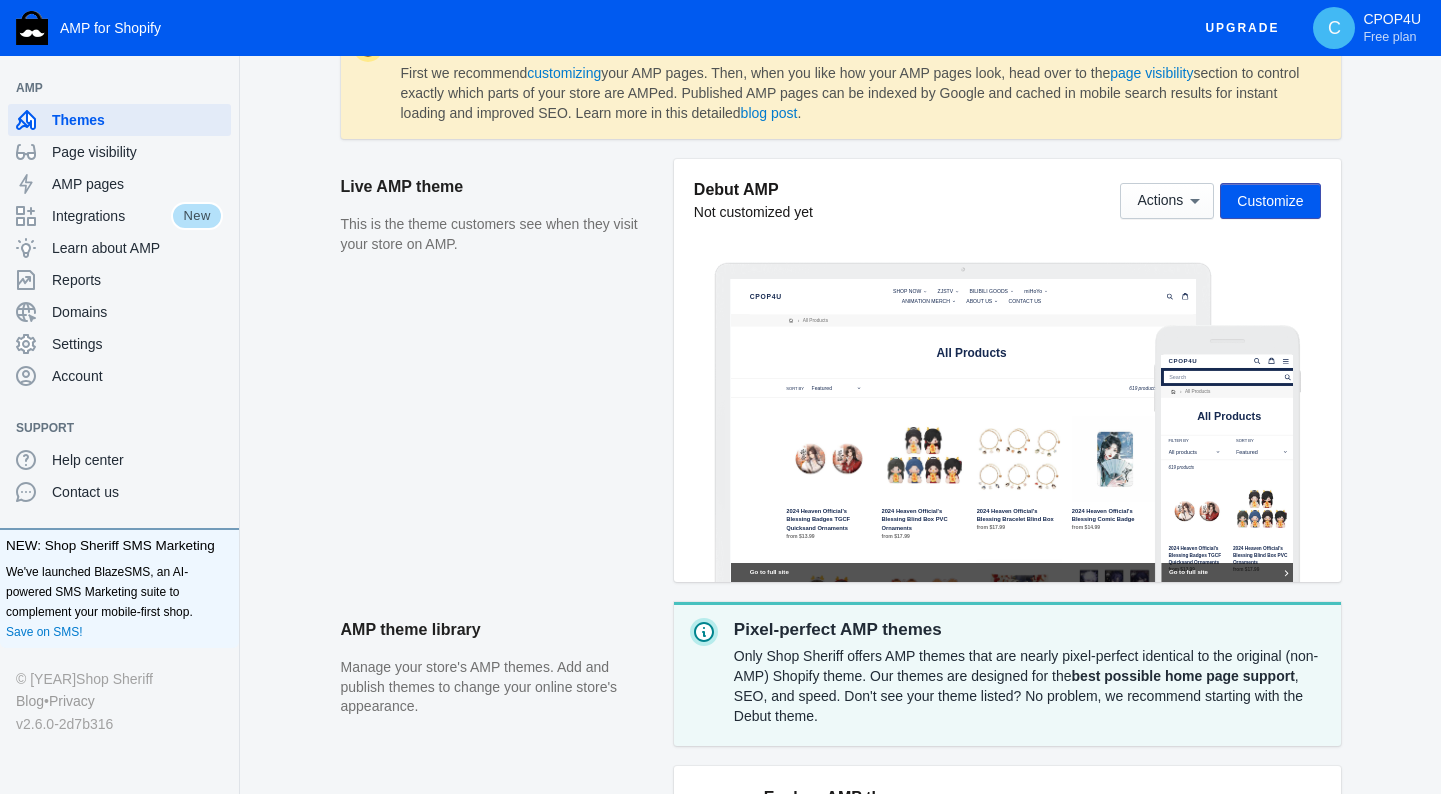 scroll, scrollTop: 291, scrollLeft: 0, axis: vertical 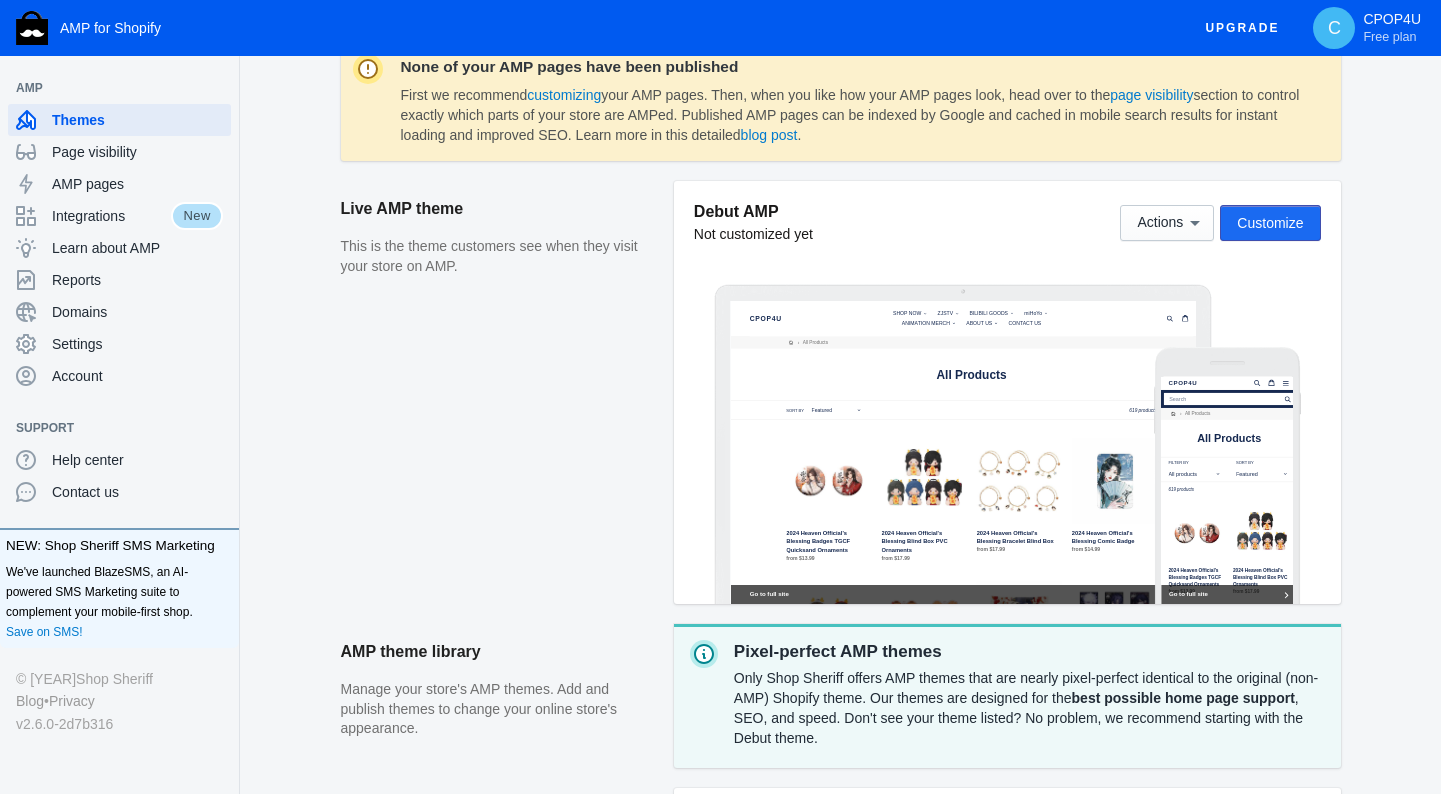click on "Customize" at bounding box center (1270, 223) 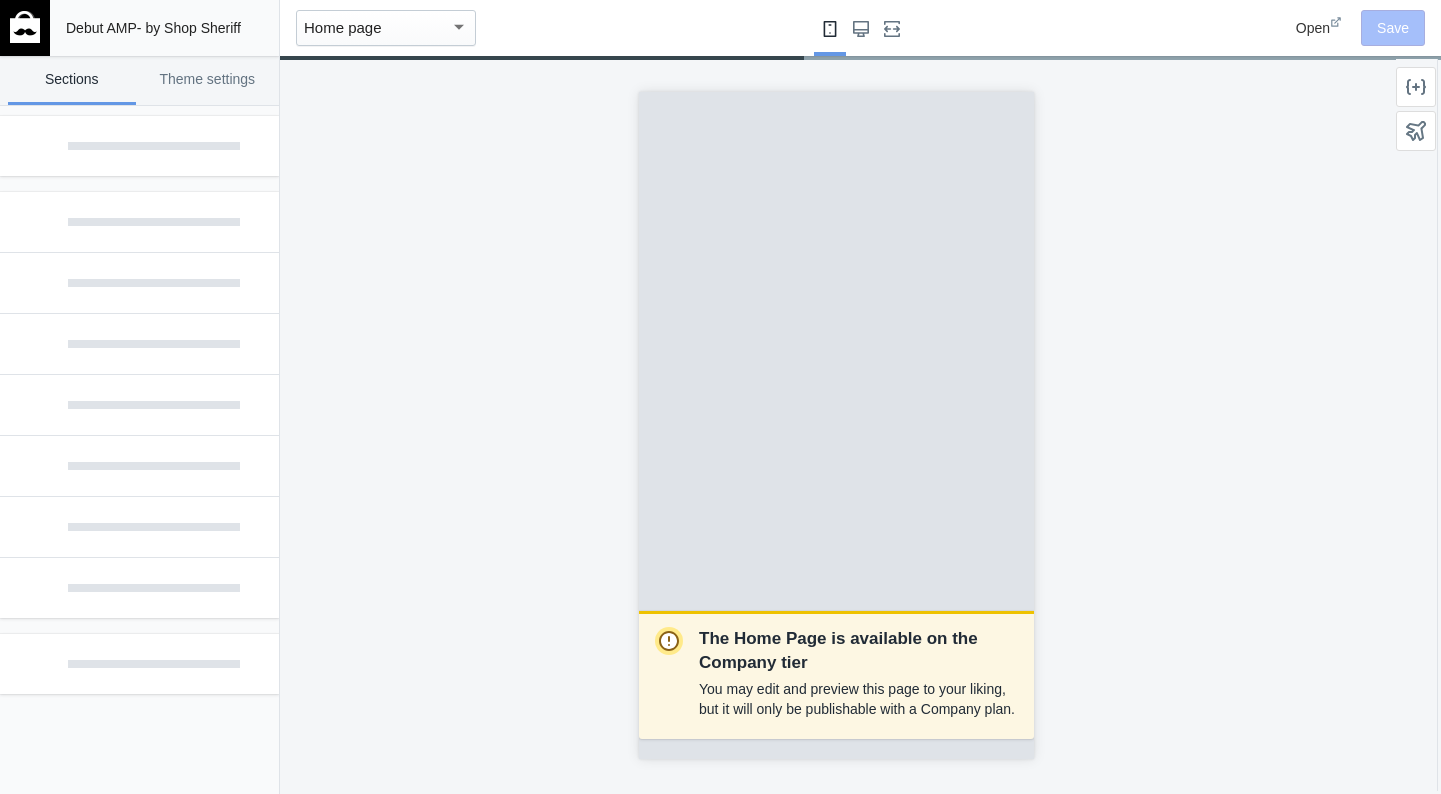 scroll, scrollTop: 0, scrollLeft: 0, axis: both 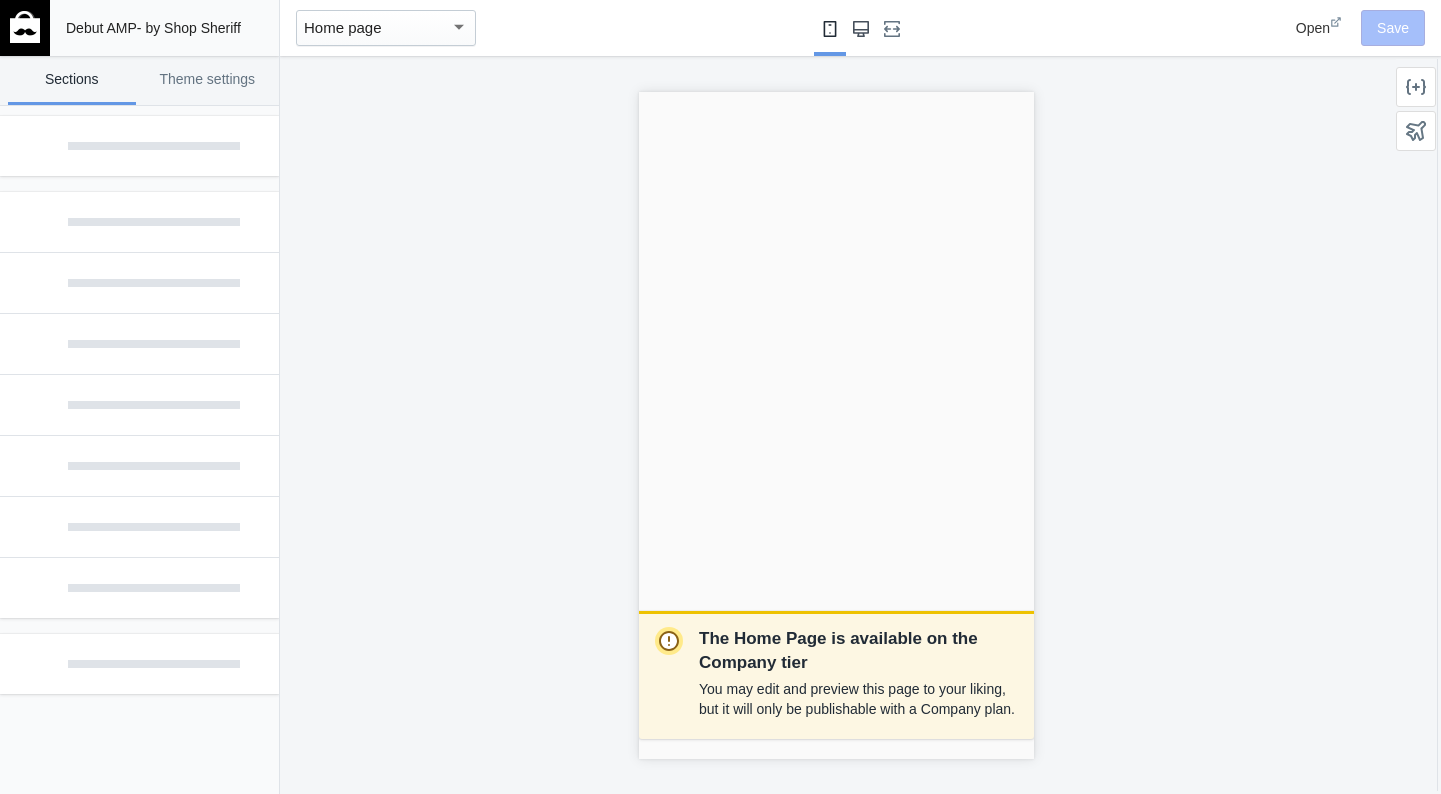 click 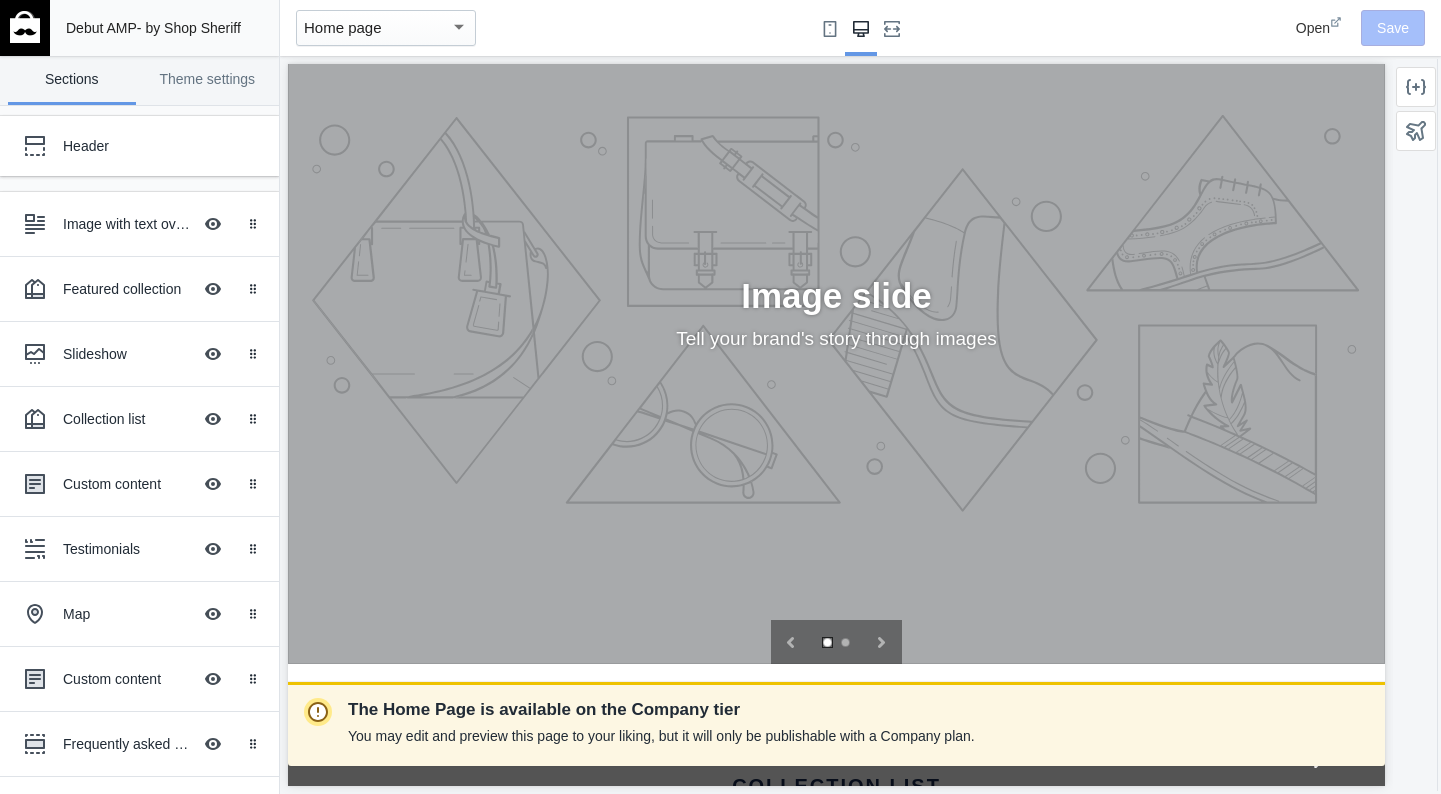 scroll, scrollTop: 1934, scrollLeft: 0, axis: vertical 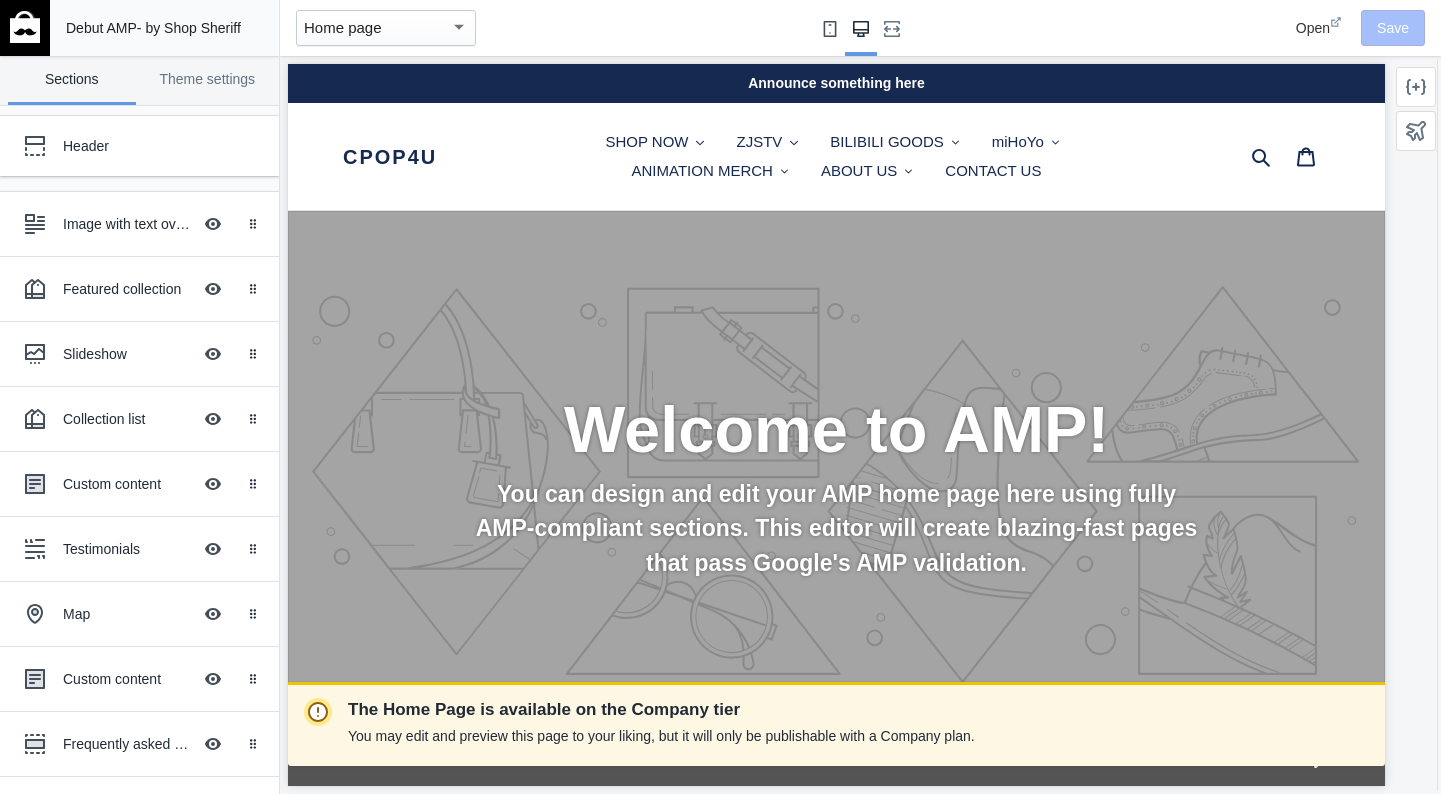 click 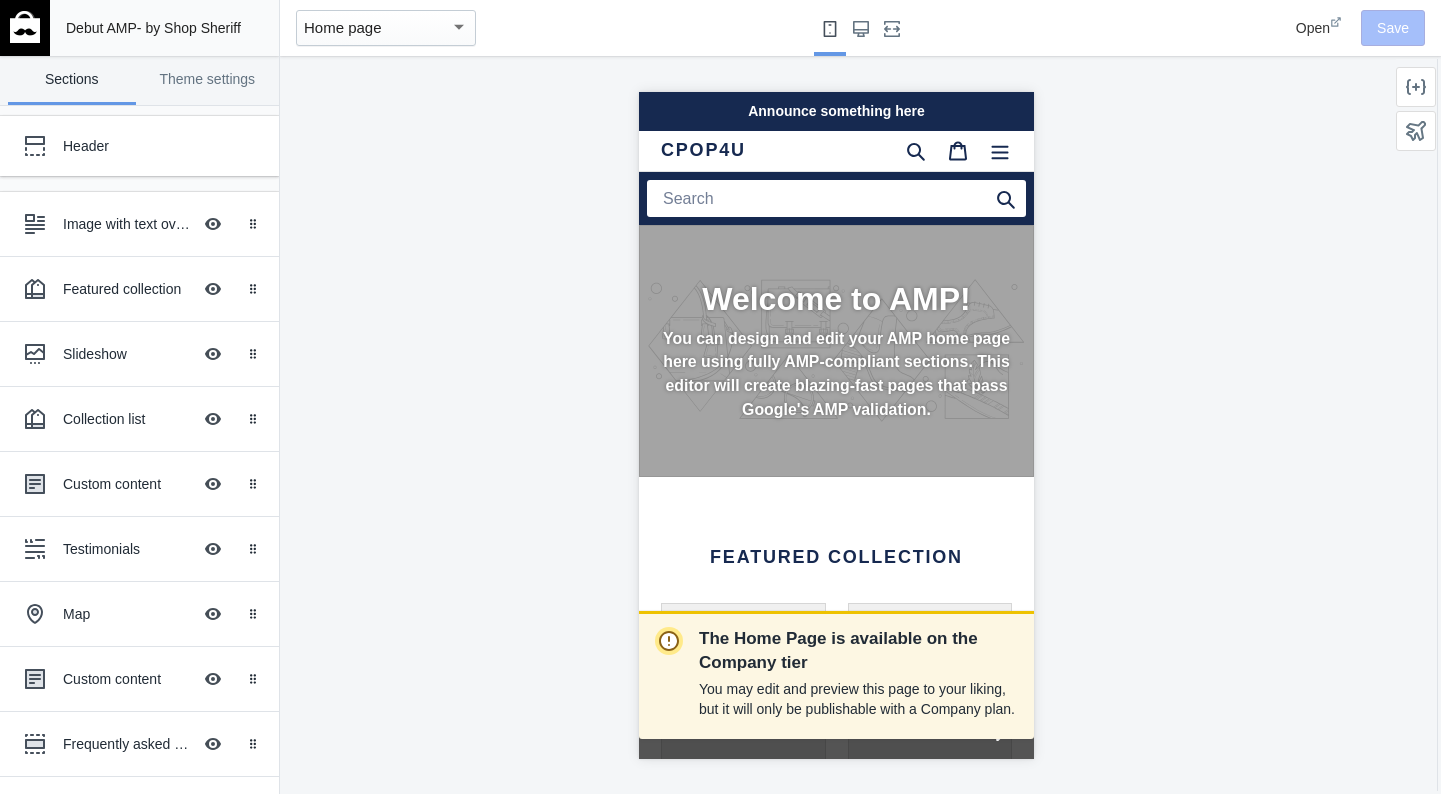 scroll, scrollTop: 0, scrollLeft: 351, axis: horizontal 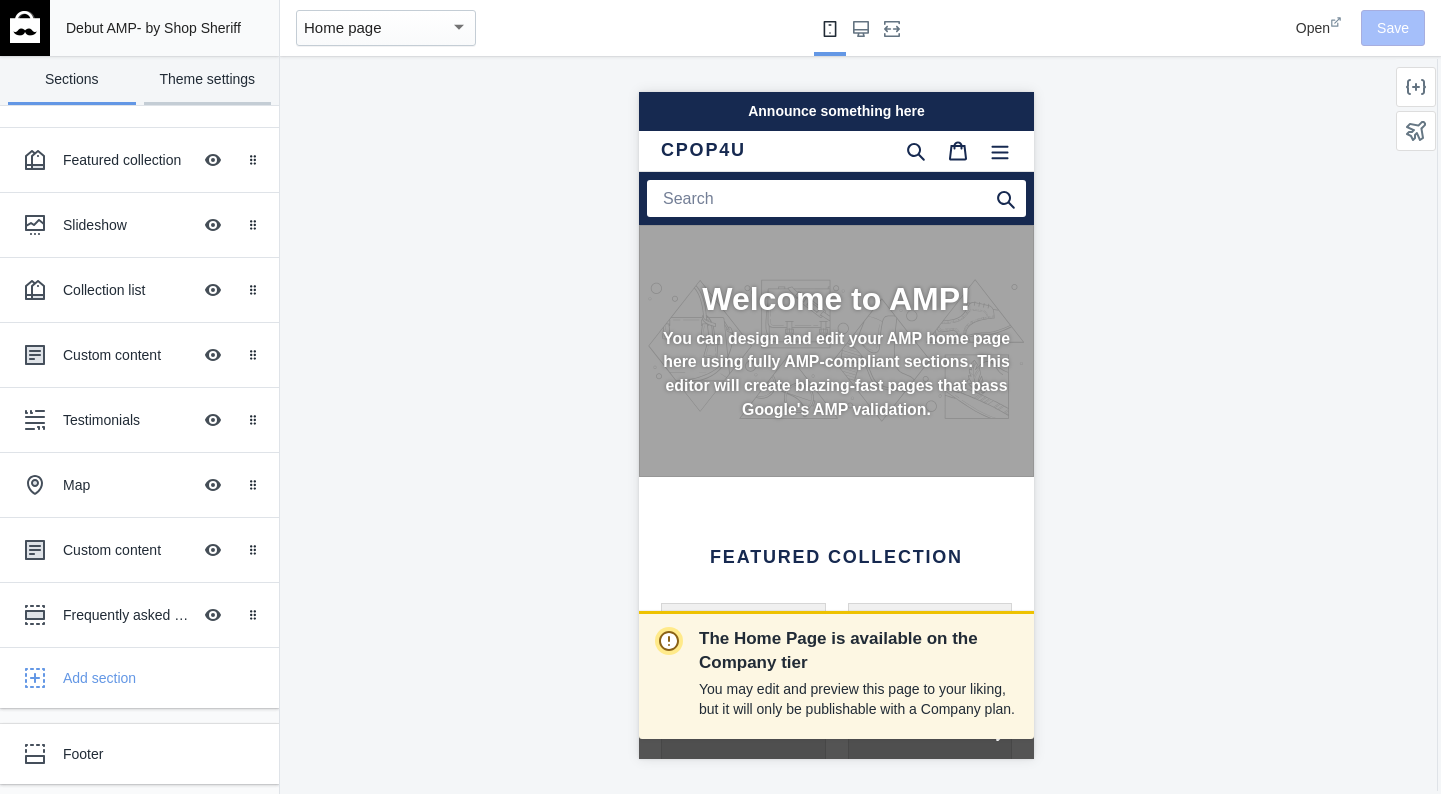 click on "Theme settings" at bounding box center [208, 80] 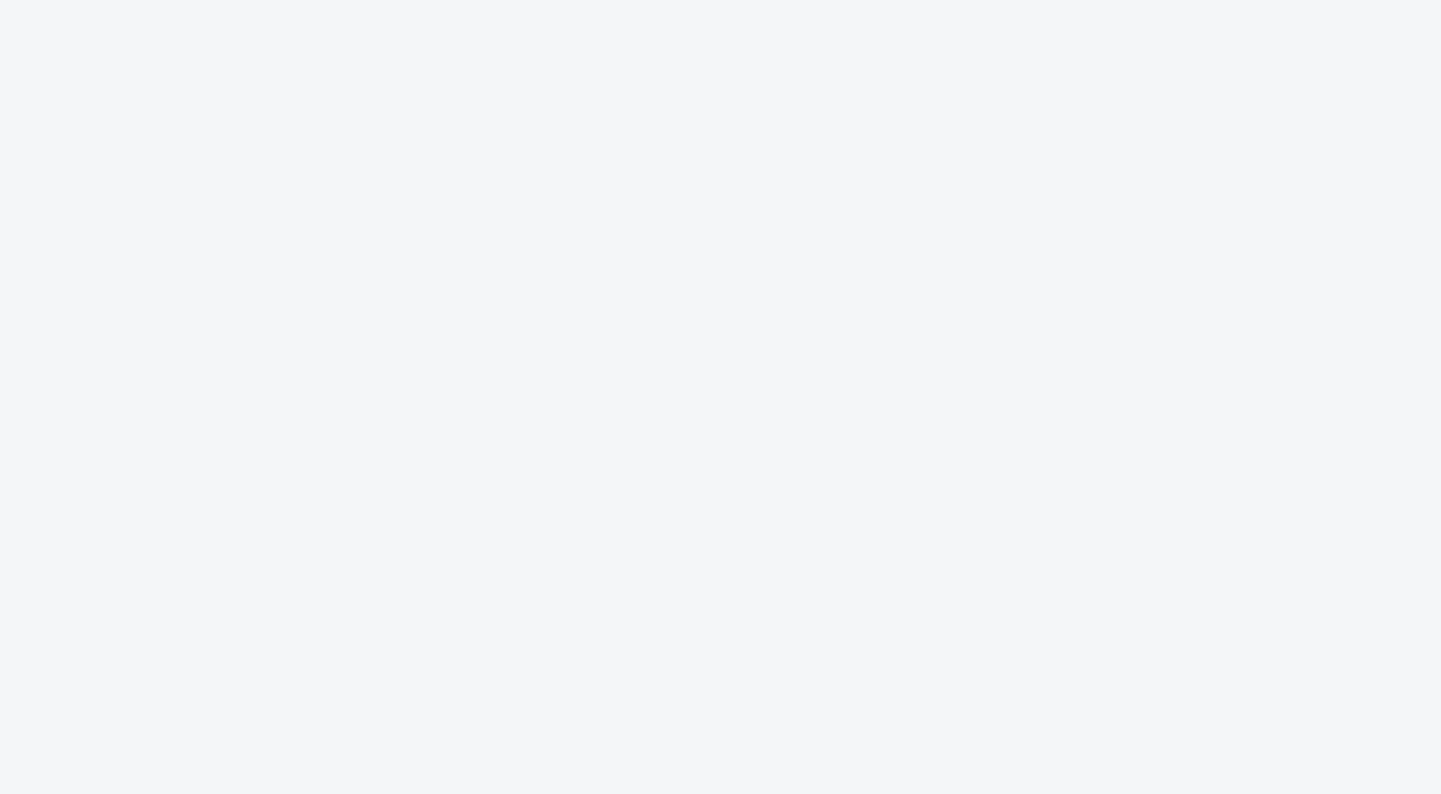 scroll, scrollTop: 0, scrollLeft: 0, axis: both 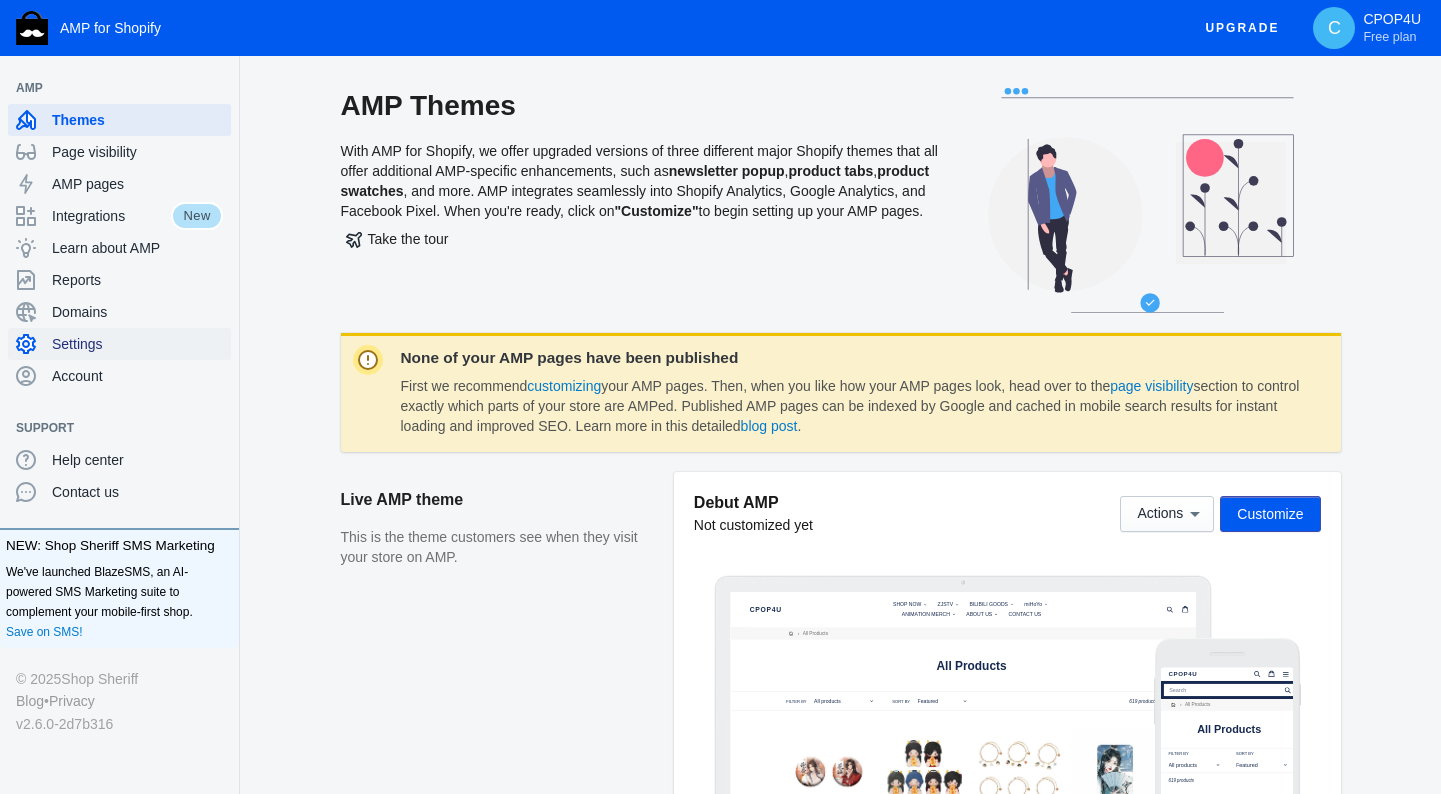 click on "Settings" at bounding box center (137, 344) 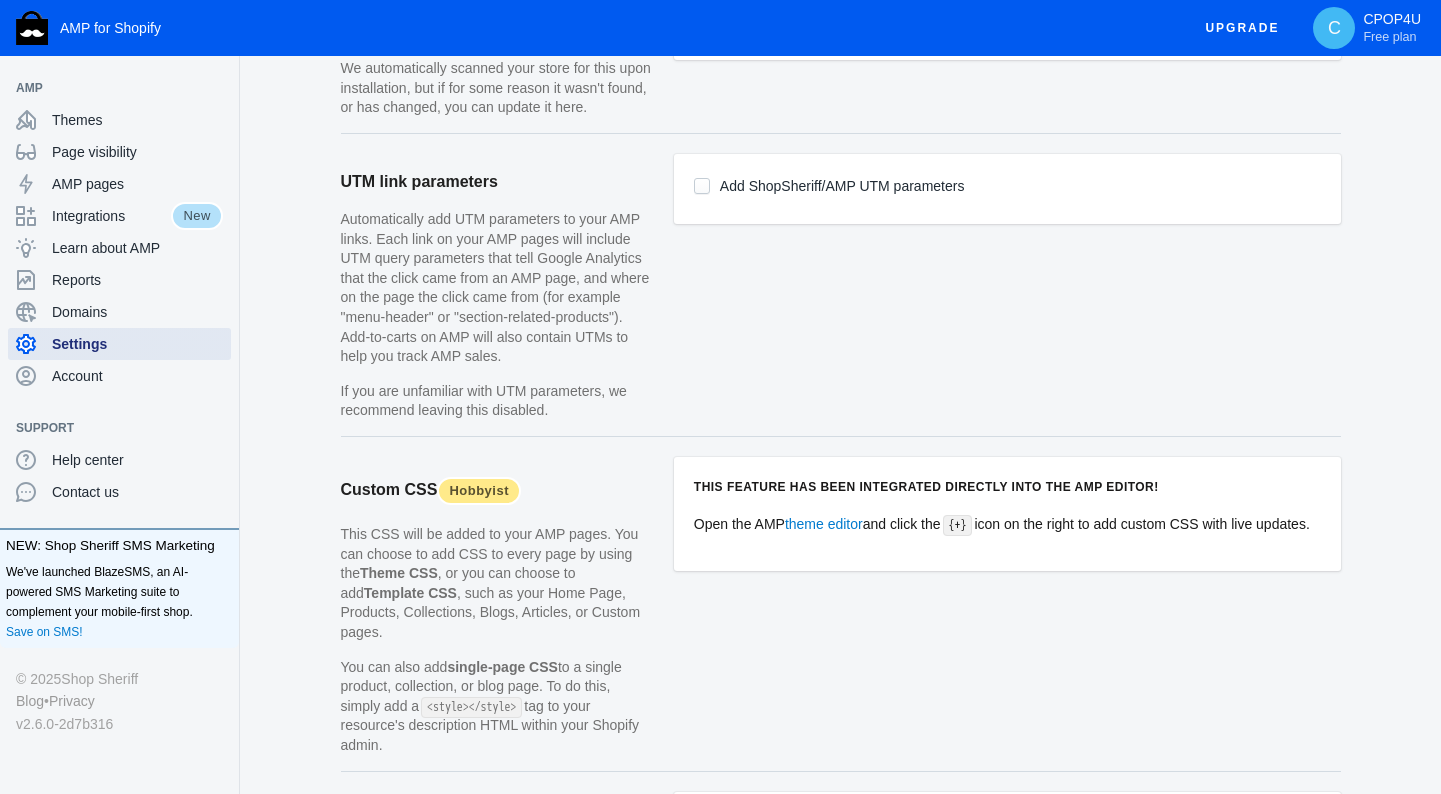 scroll, scrollTop: 1989, scrollLeft: 0, axis: vertical 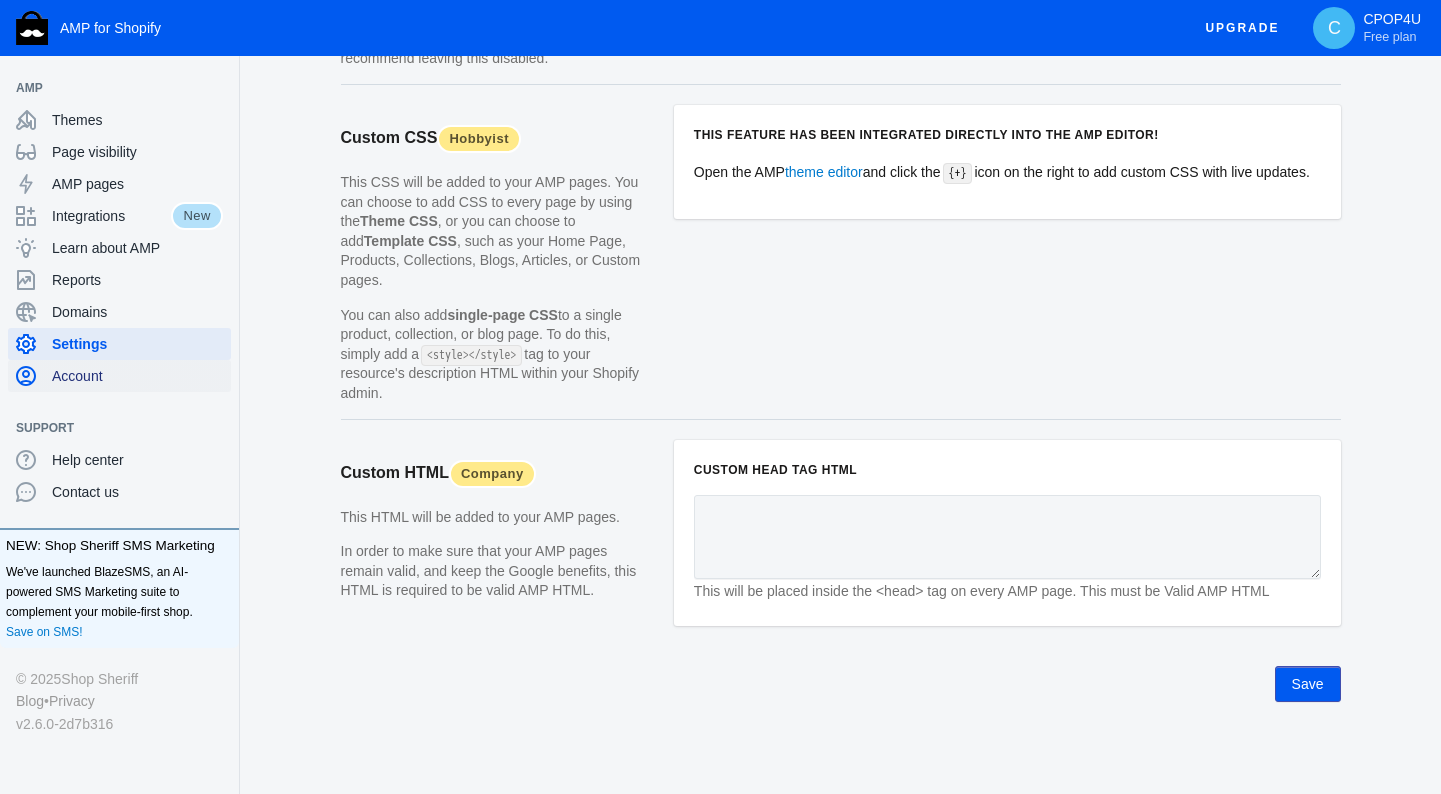 click on "Account" at bounding box center (137, 376) 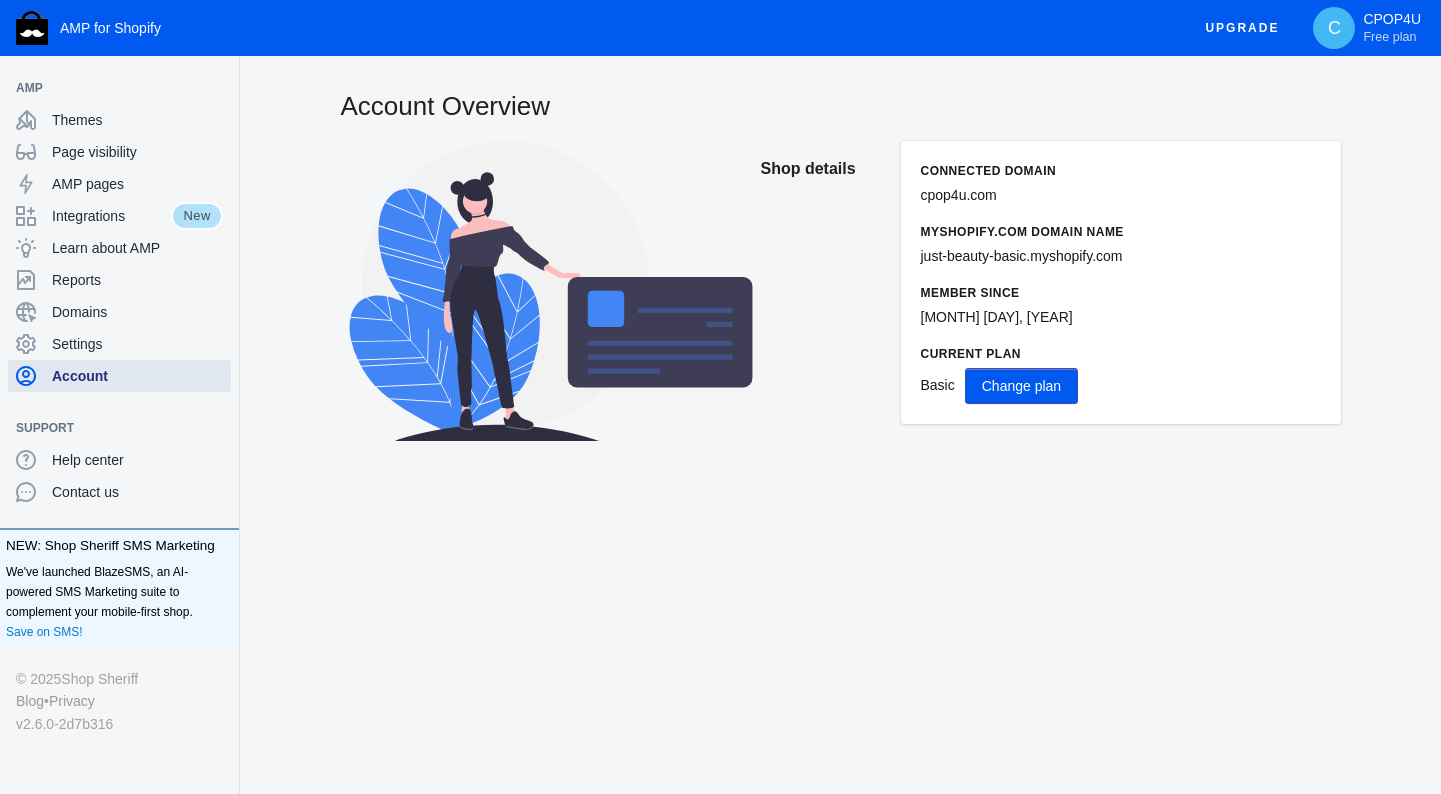 scroll, scrollTop: 0, scrollLeft: 0, axis: both 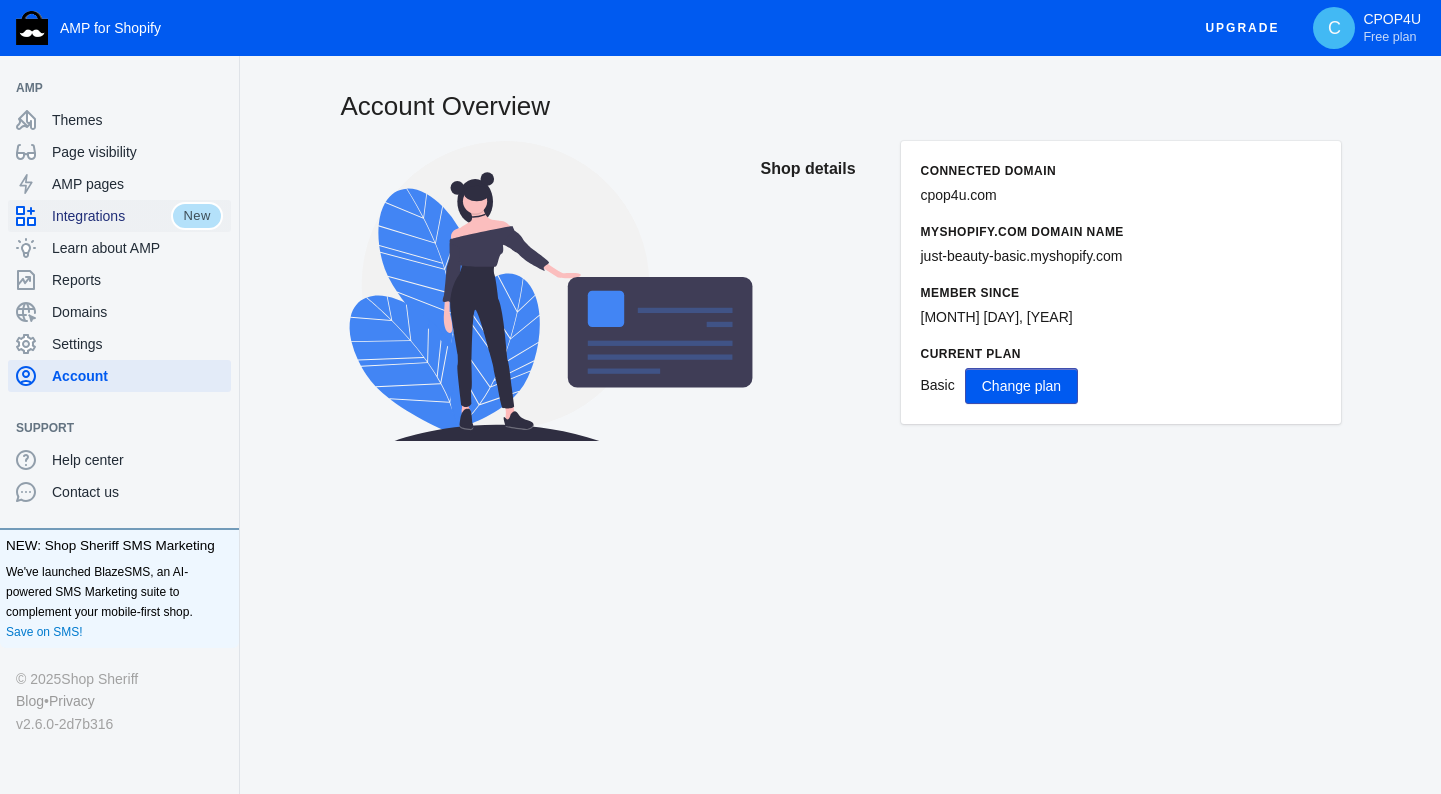 click on "Integrations" at bounding box center [111, 216] 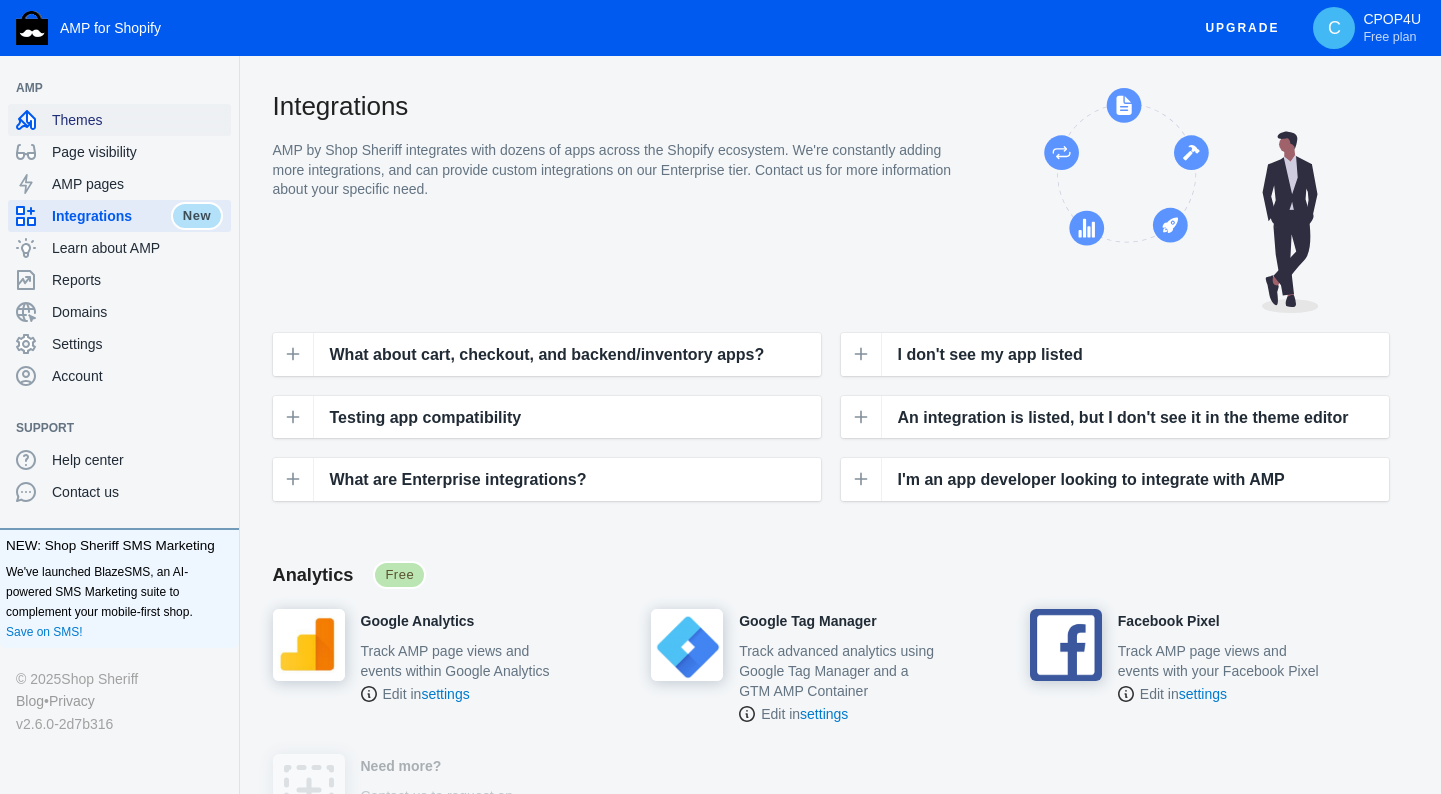 click on "Themes" 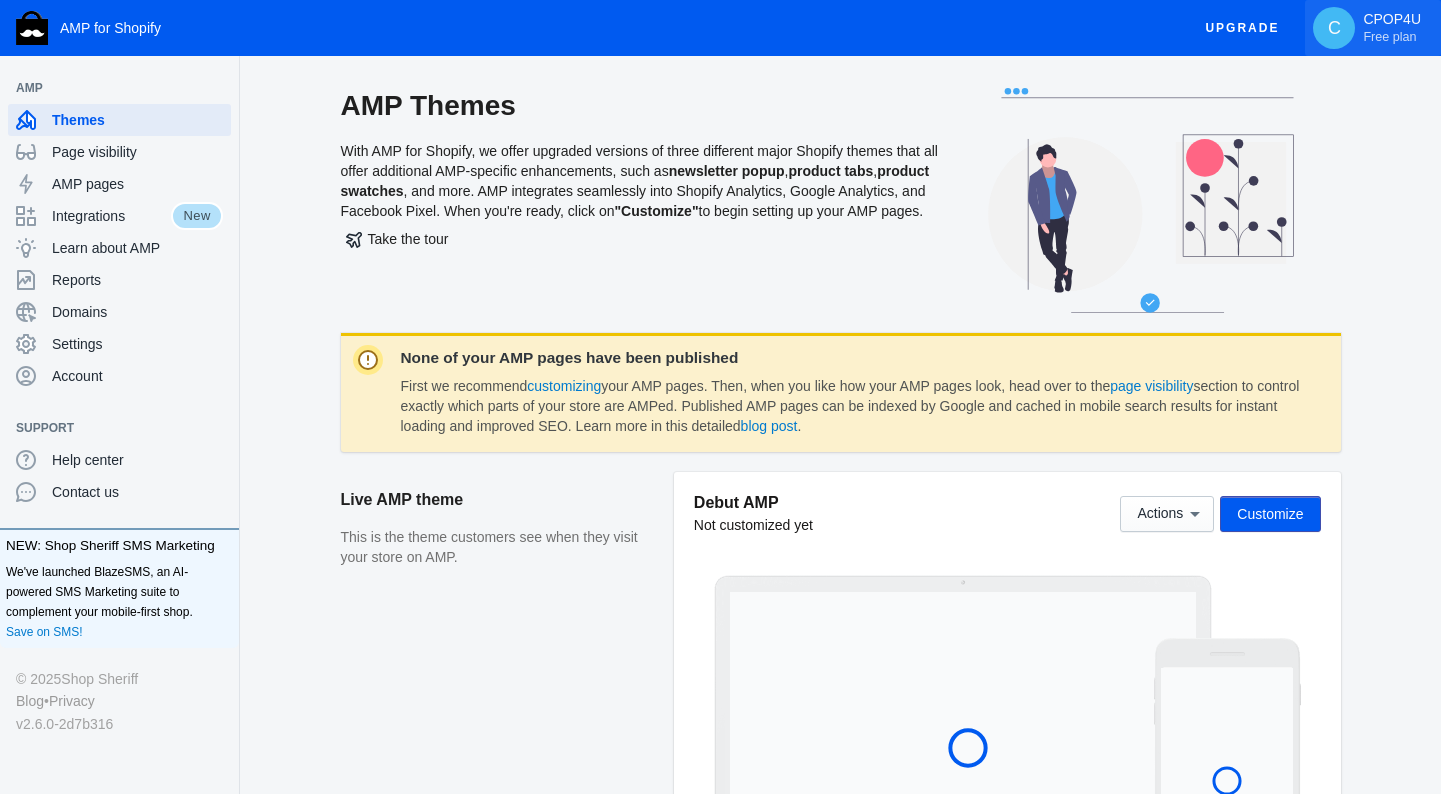 click on "Free plan" at bounding box center (1389, 37) 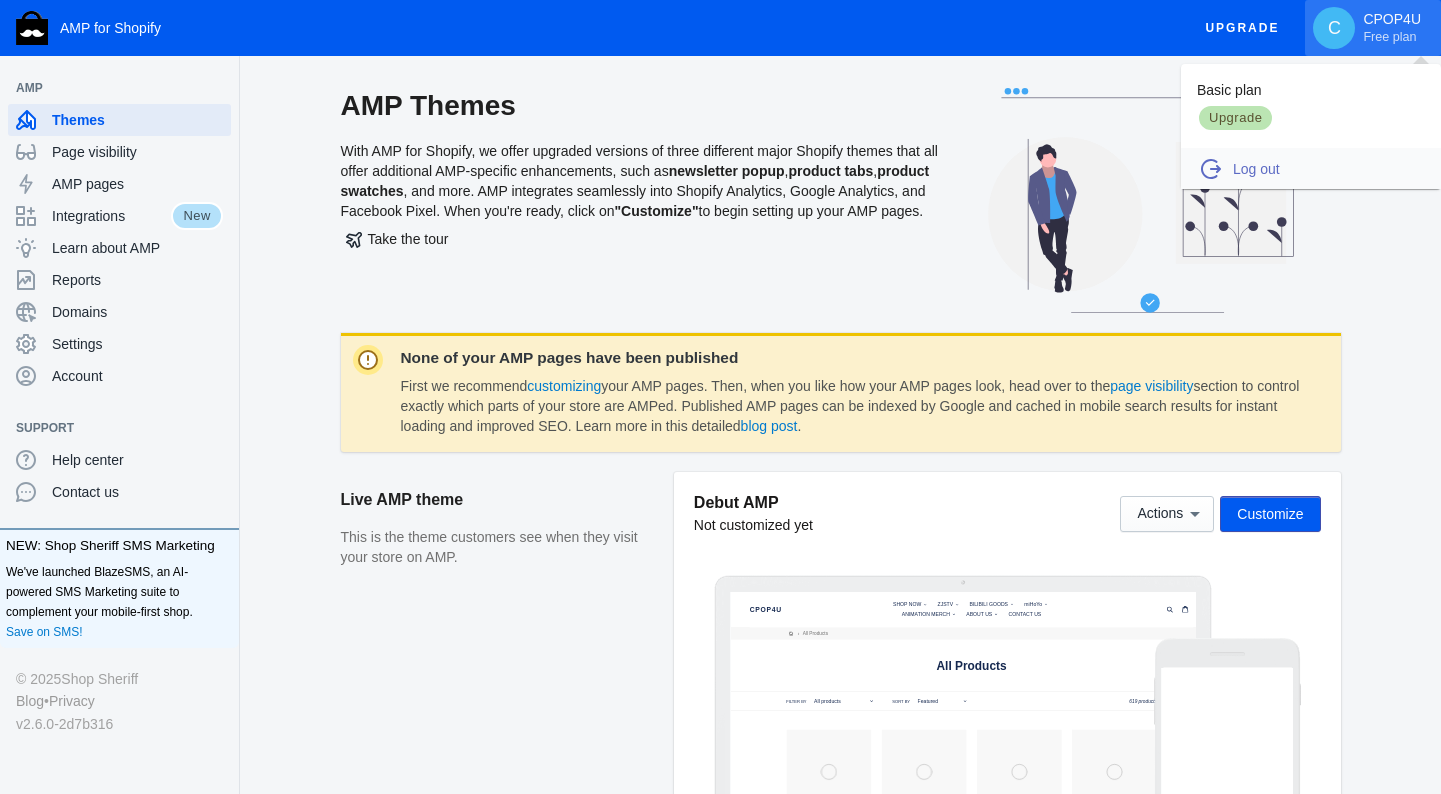 scroll, scrollTop: 0, scrollLeft: 0, axis: both 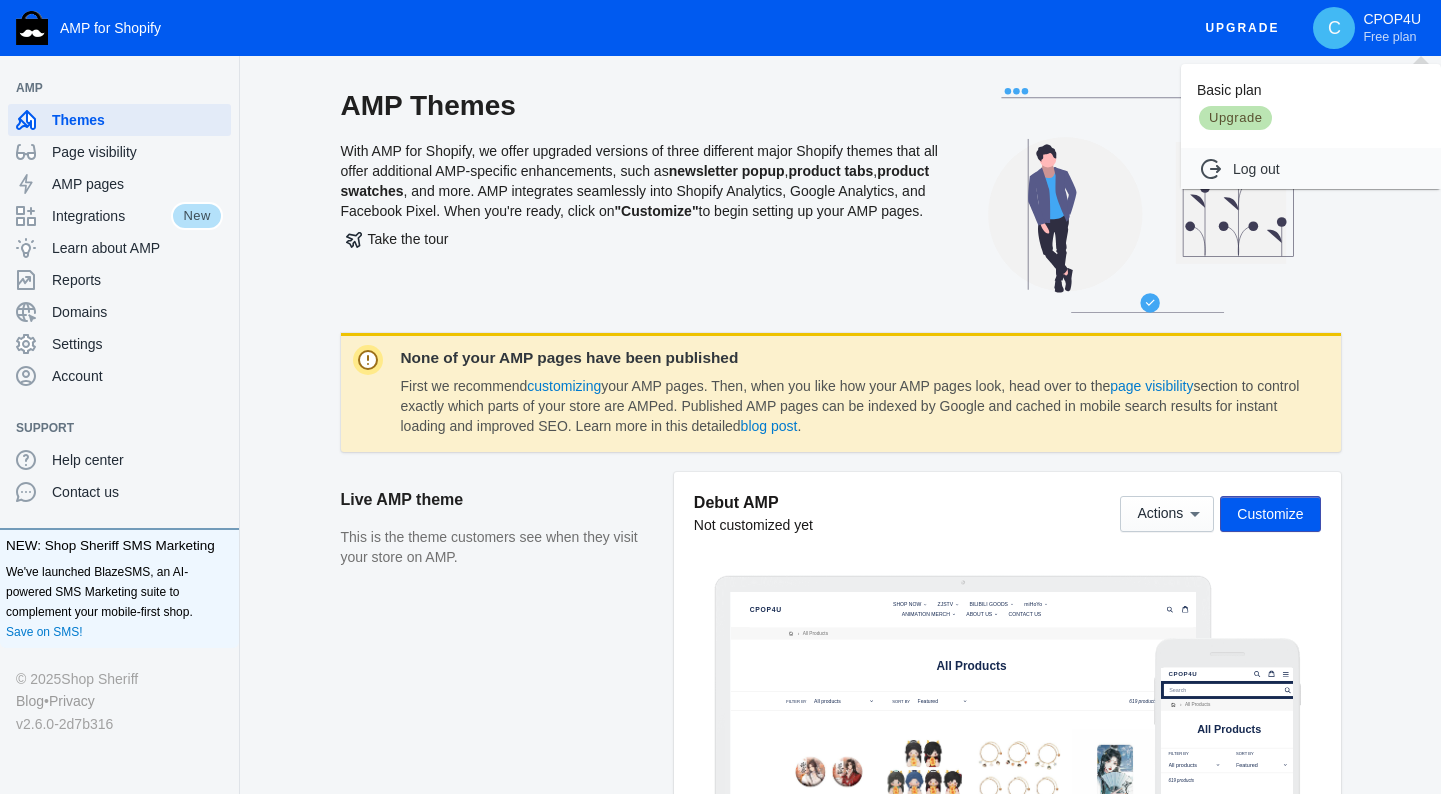 click at bounding box center [720, 397] 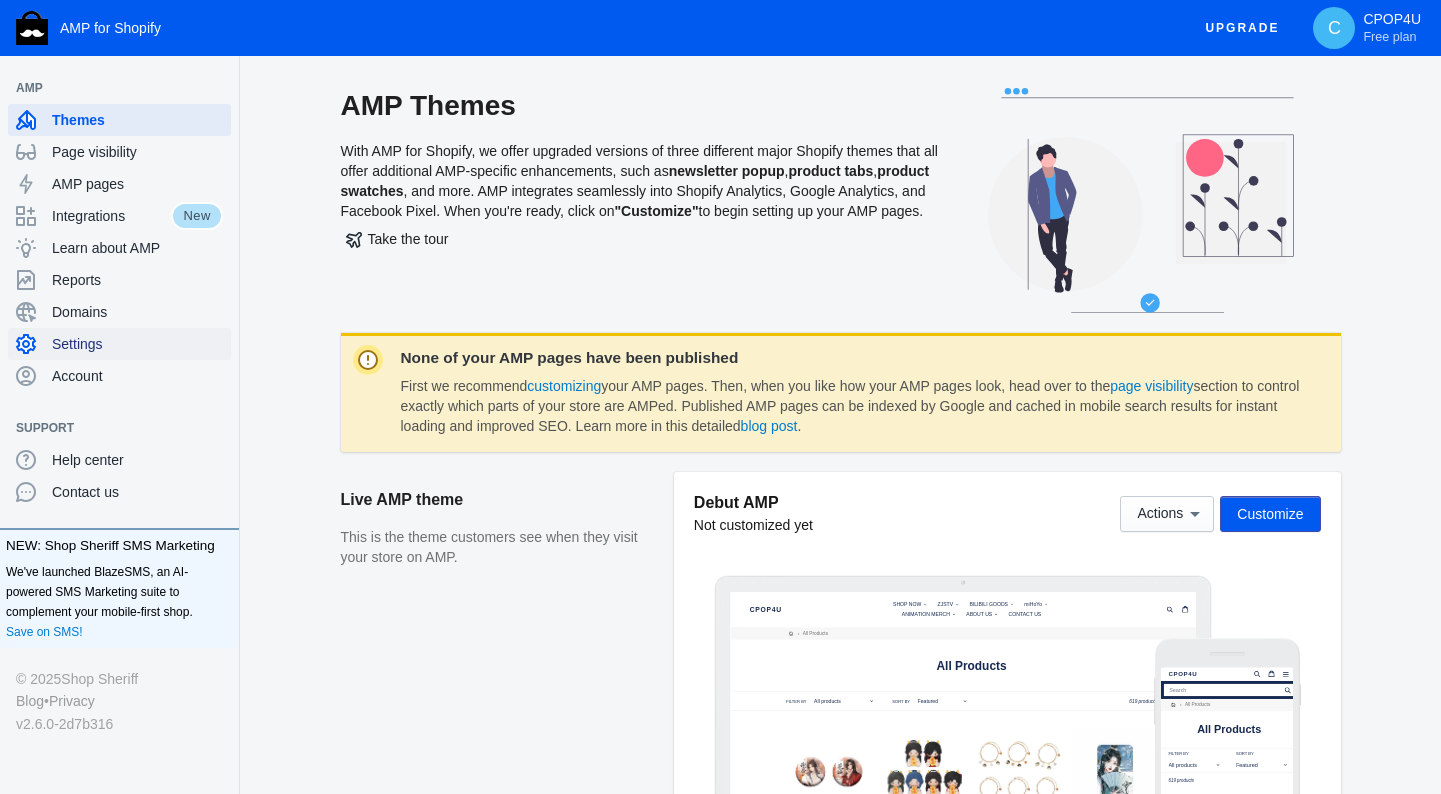 click on "Settings" at bounding box center [137, 344] 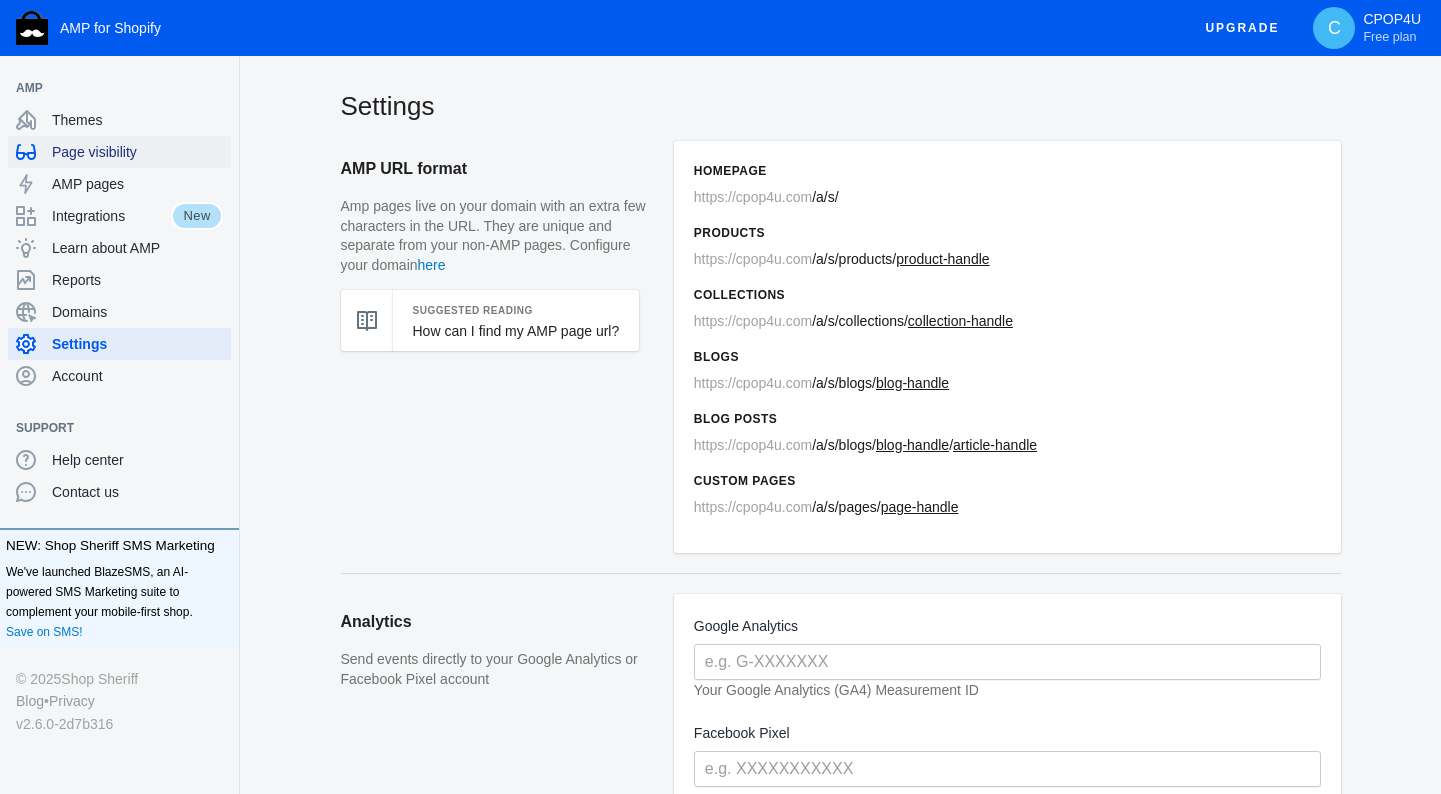 click on "Page visibility" at bounding box center [137, 152] 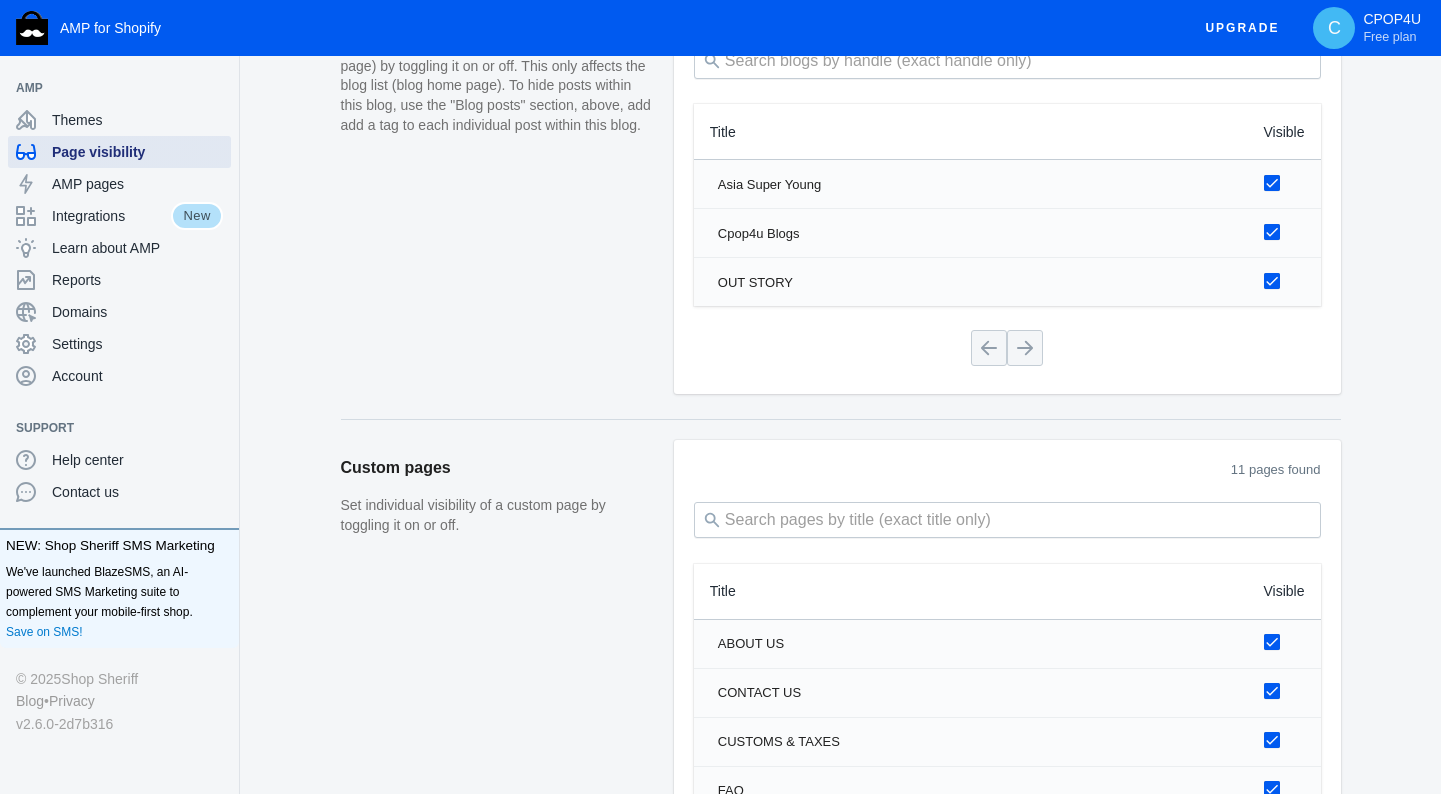 scroll, scrollTop: 2775, scrollLeft: 0, axis: vertical 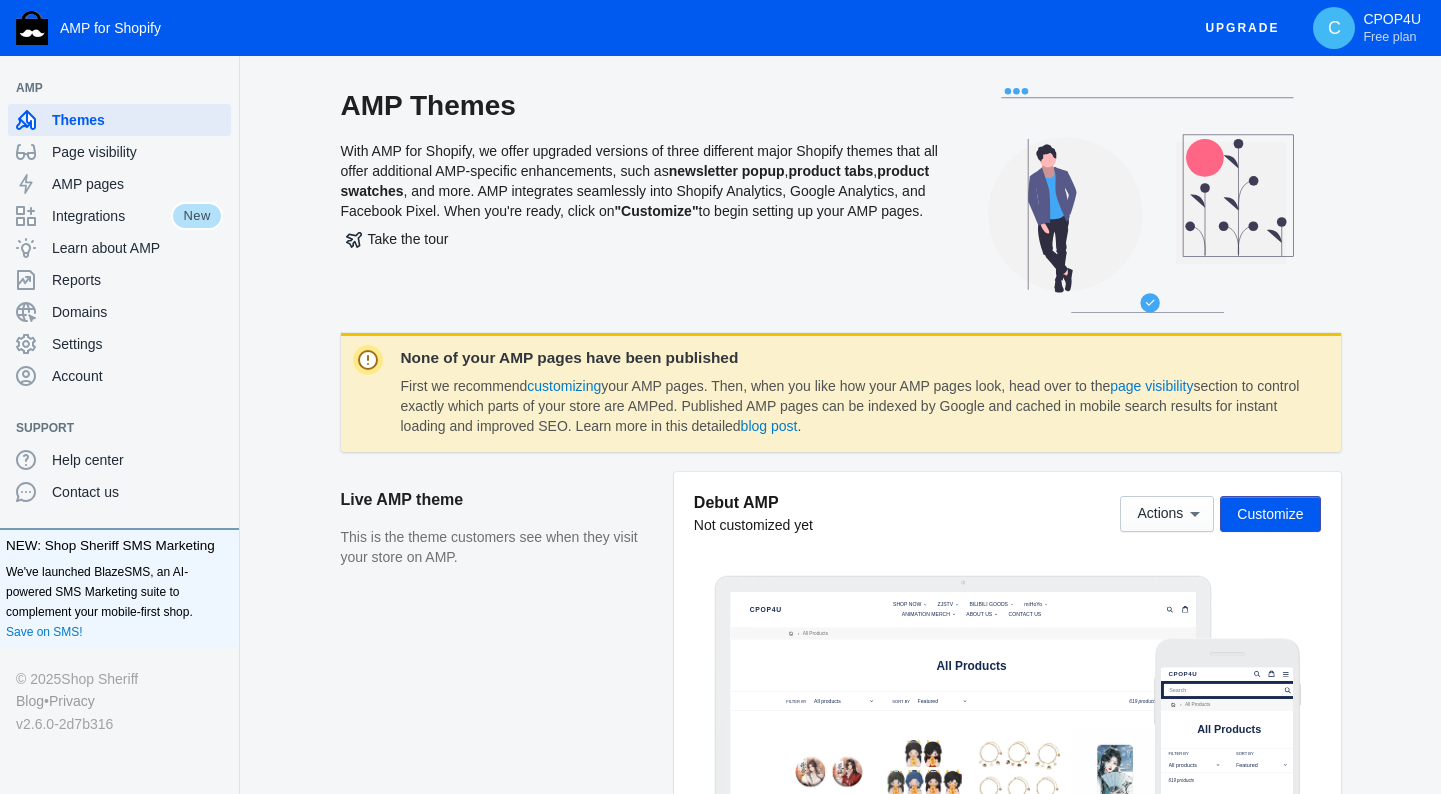 click on "Debut AMP  Not customized yet
Actions   Customize" at bounding box center [1007, 513] 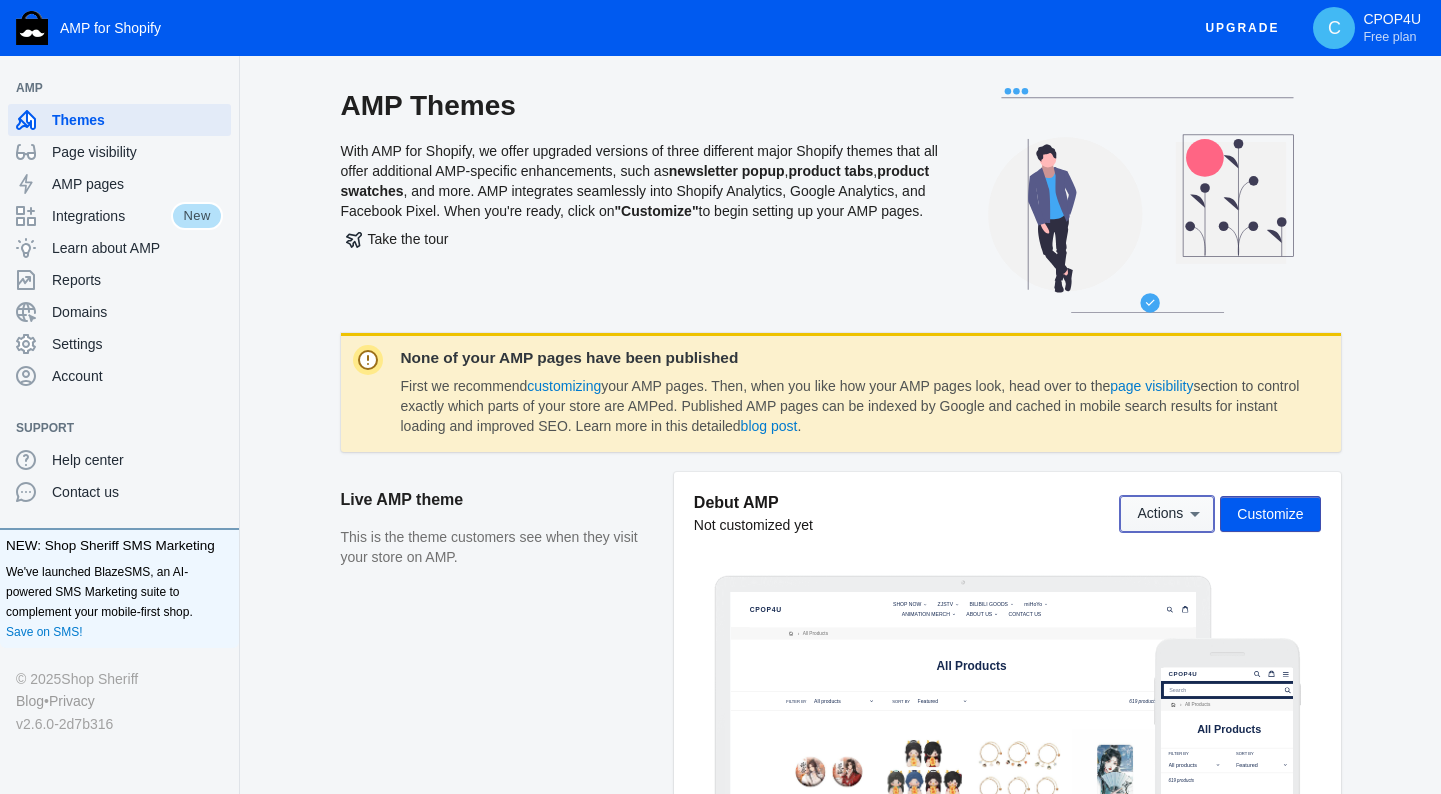 click 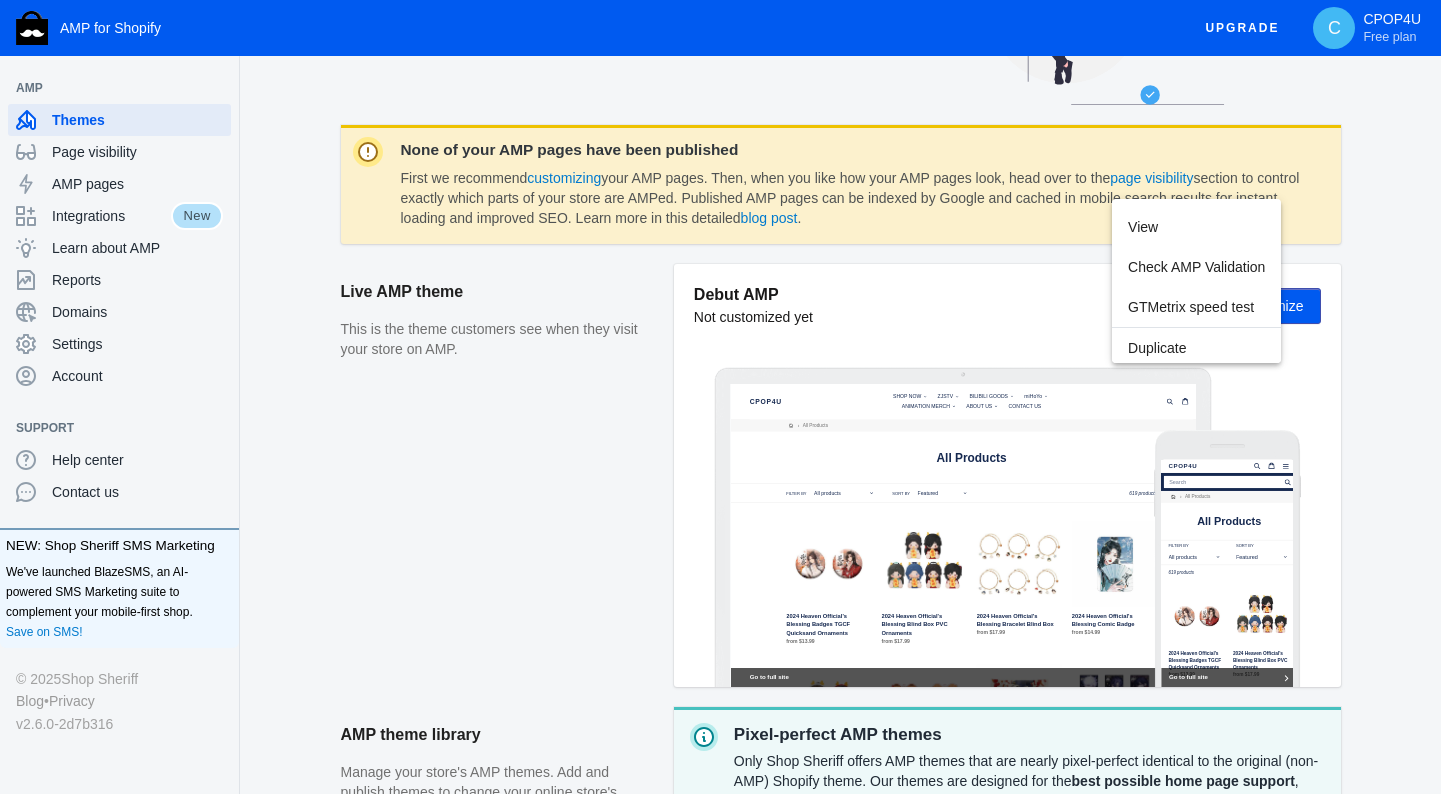 scroll, scrollTop: 0, scrollLeft: 0, axis: both 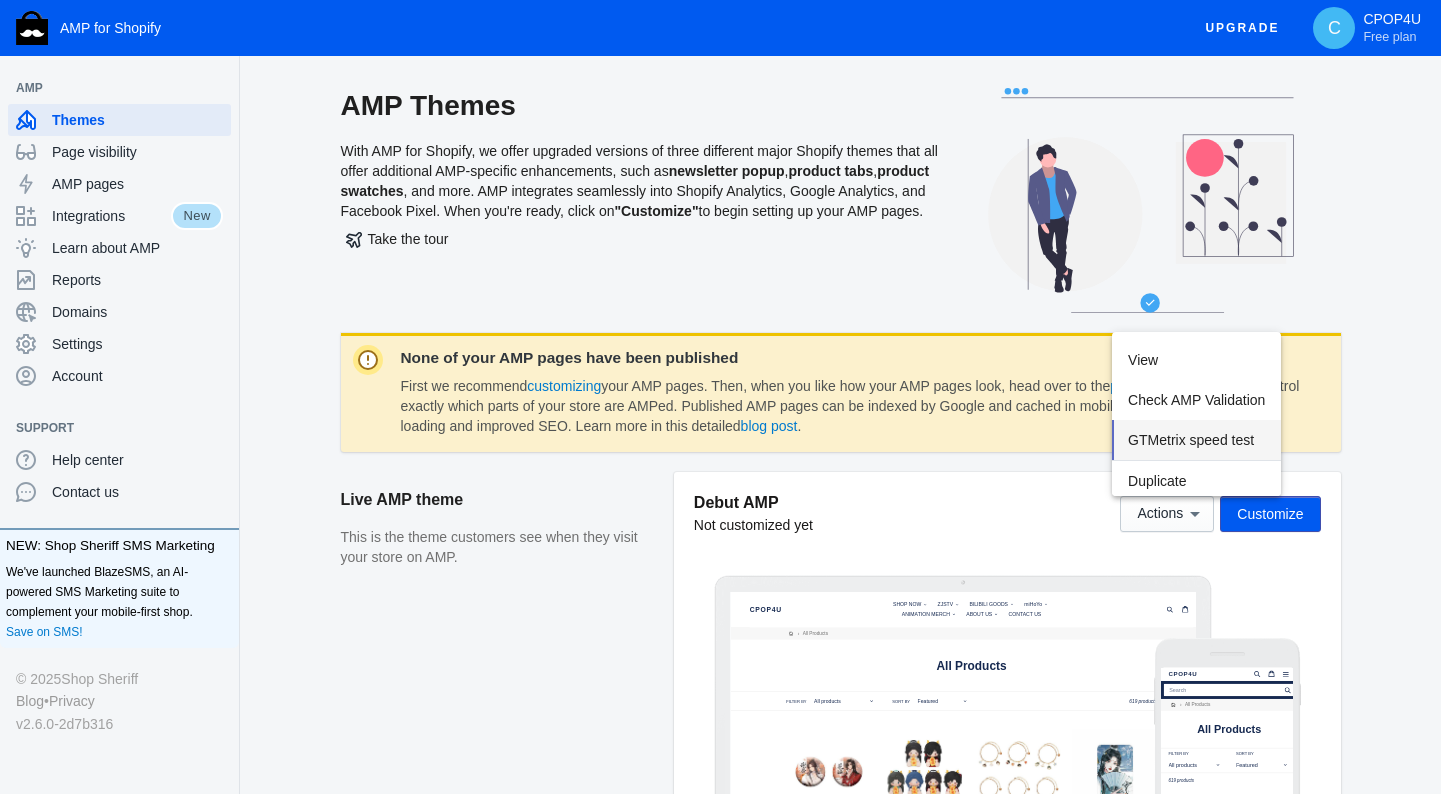 click on "GTMetrix speed test" at bounding box center (1196, 440) 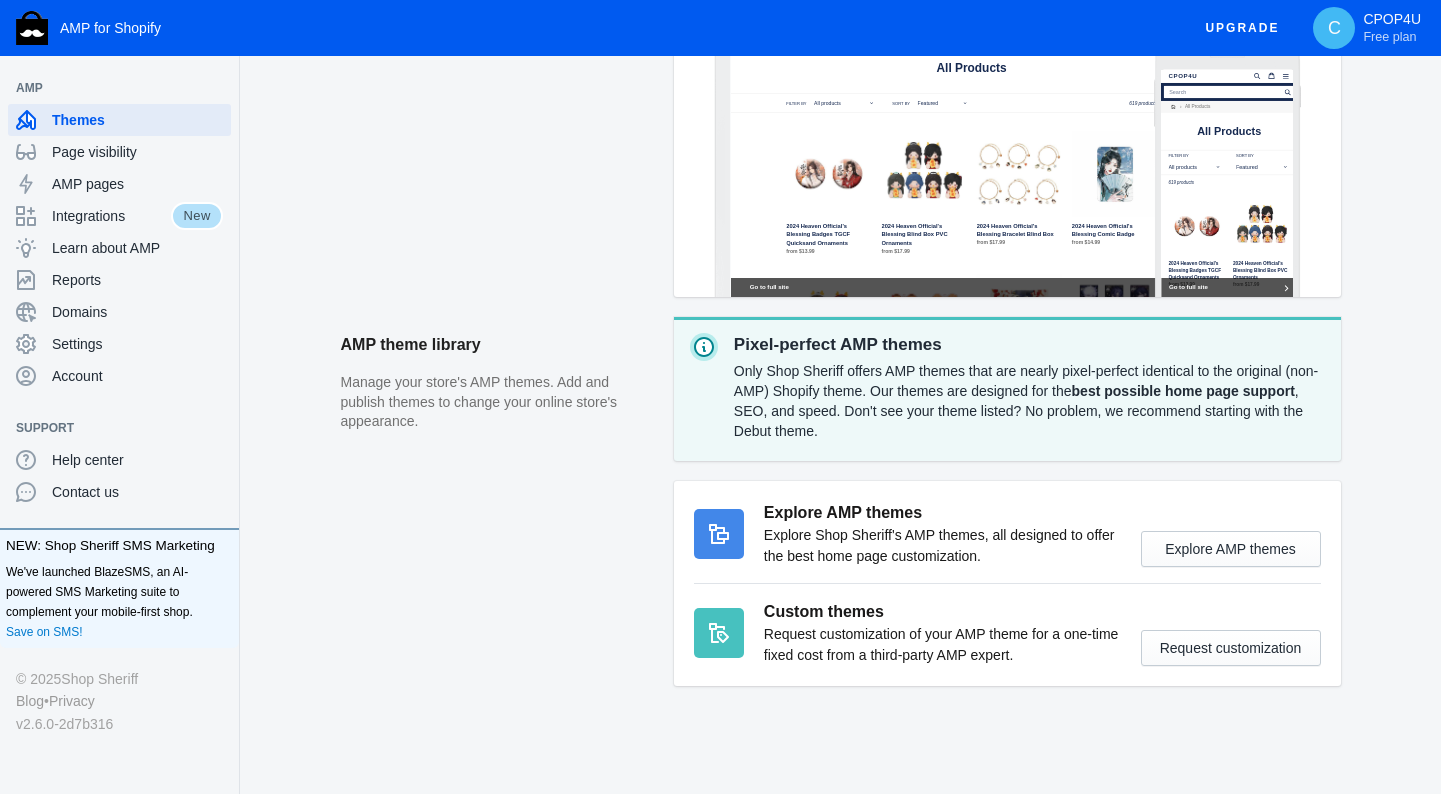 scroll, scrollTop: 602, scrollLeft: 0, axis: vertical 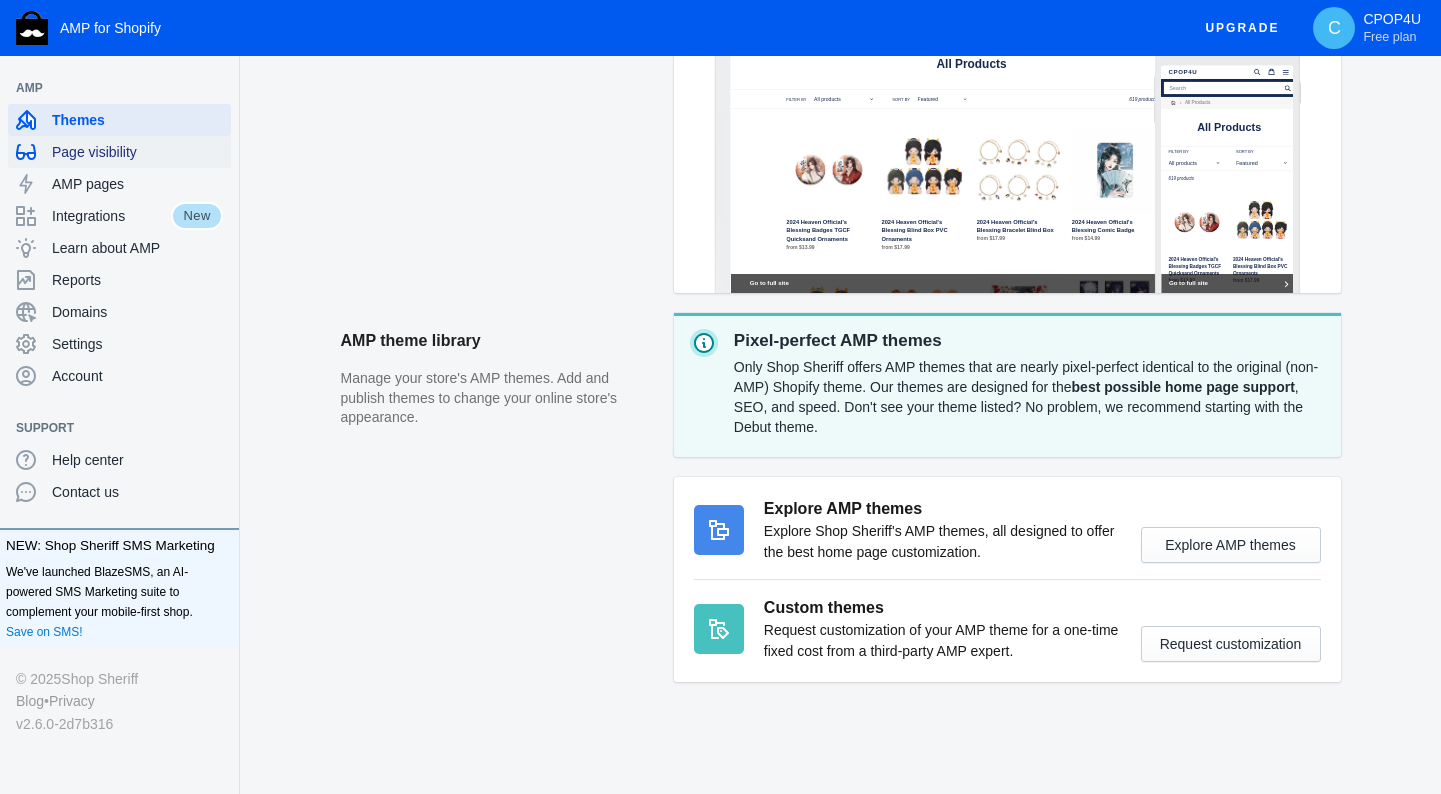 click on "Page visibility" at bounding box center (137, 152) 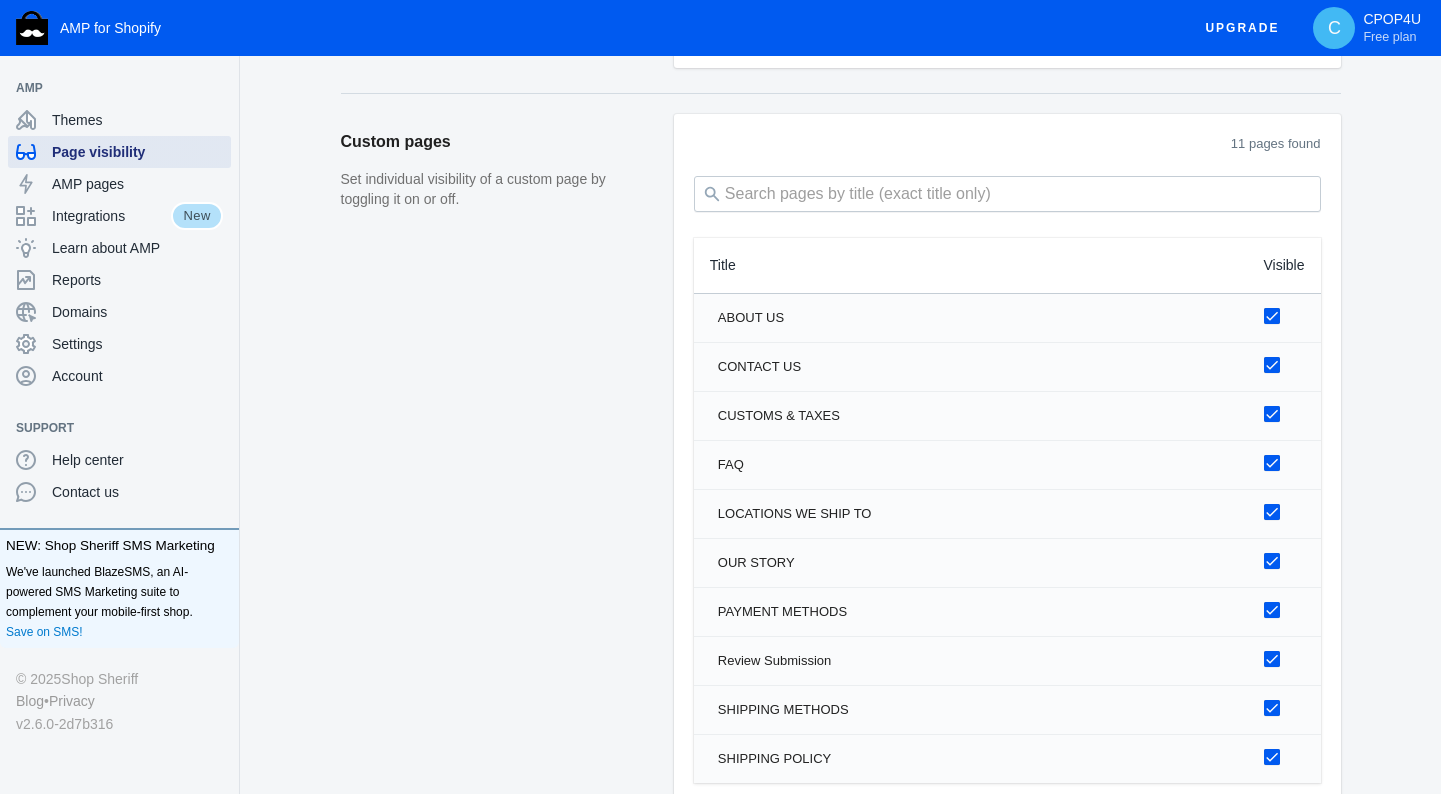 scroll, scrollTop: 2608, scrollLeft: 0, axis: vertical 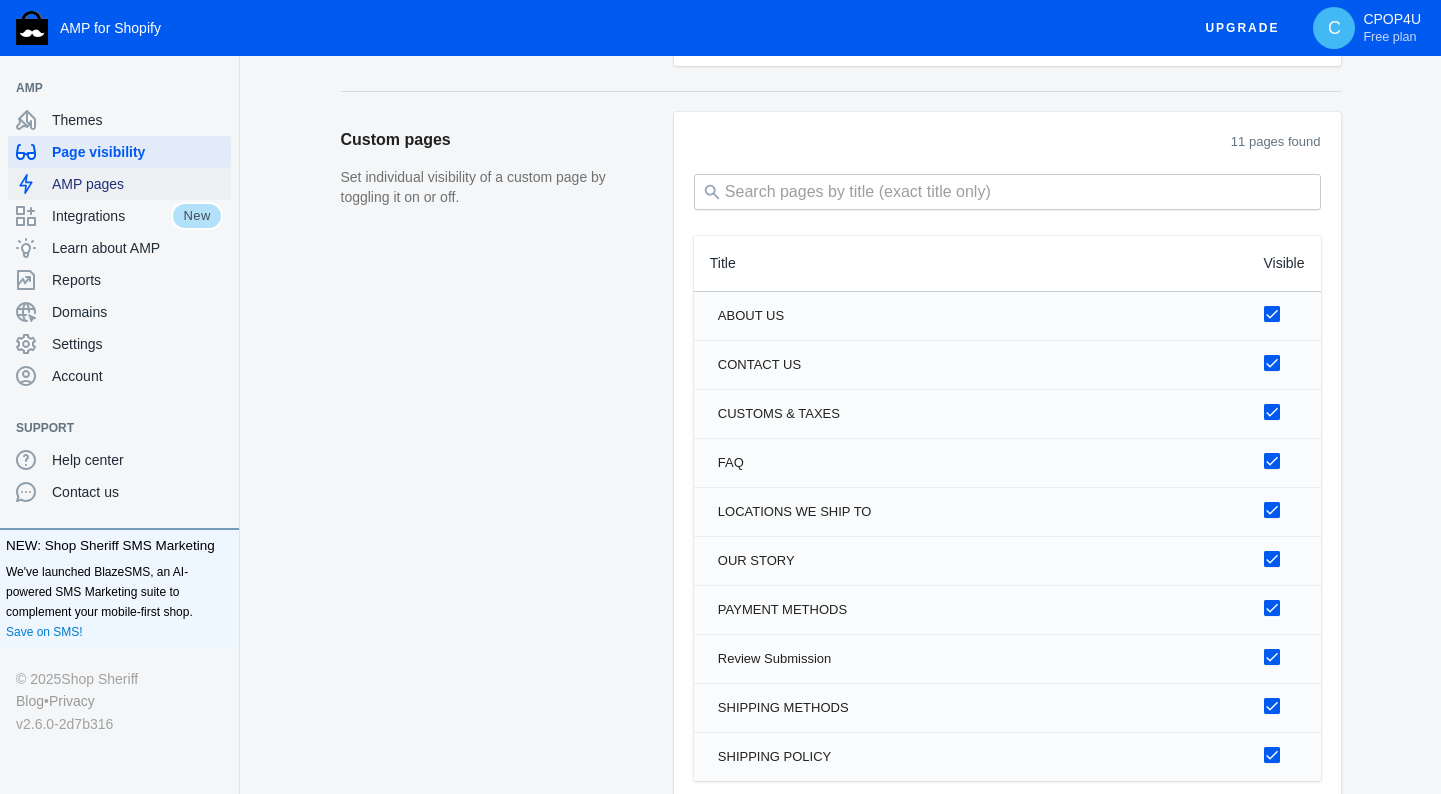 click on "AMP pages" at bounding box center [137, 184] 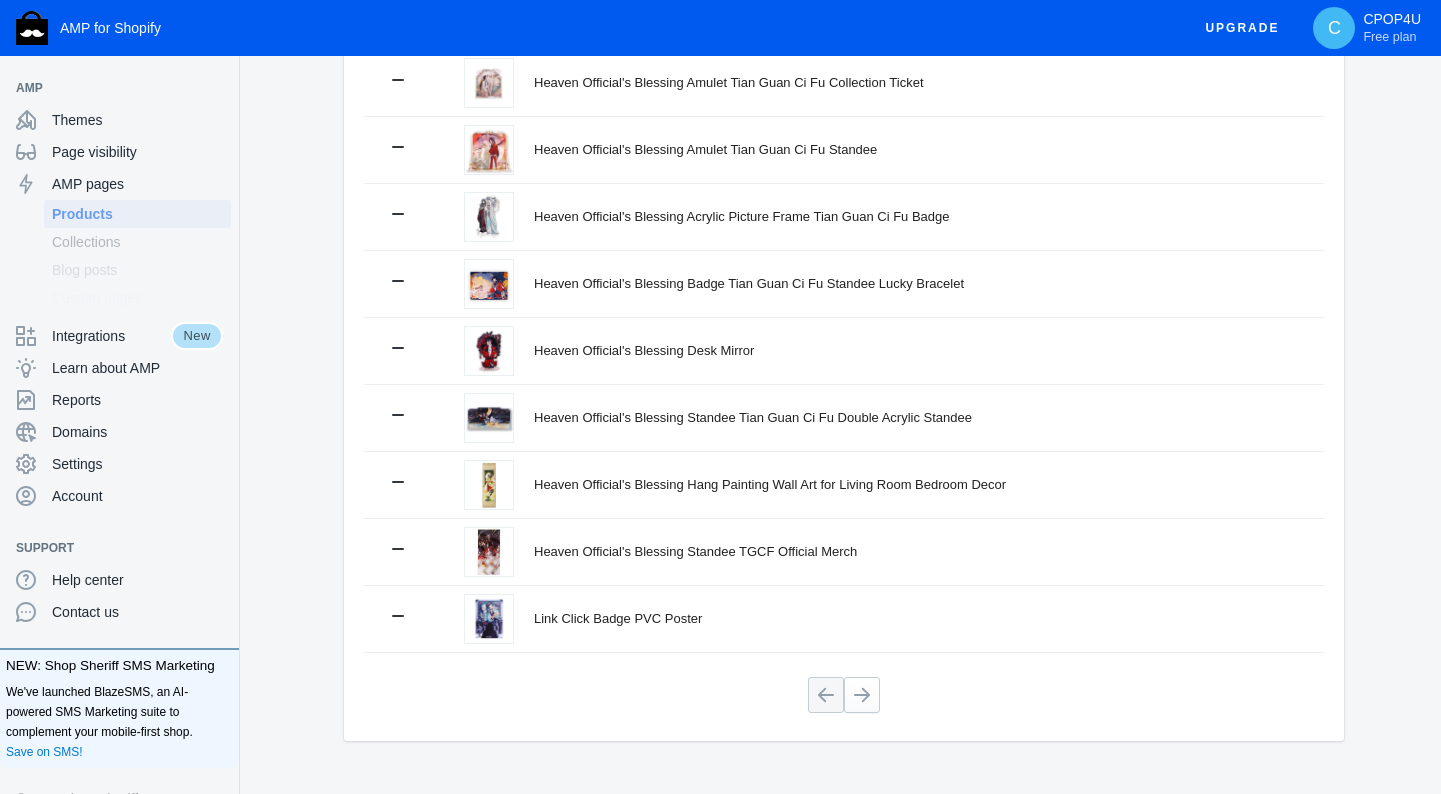 scroll, scrollTop: 387, scrollLeft: 0, axis: vertical 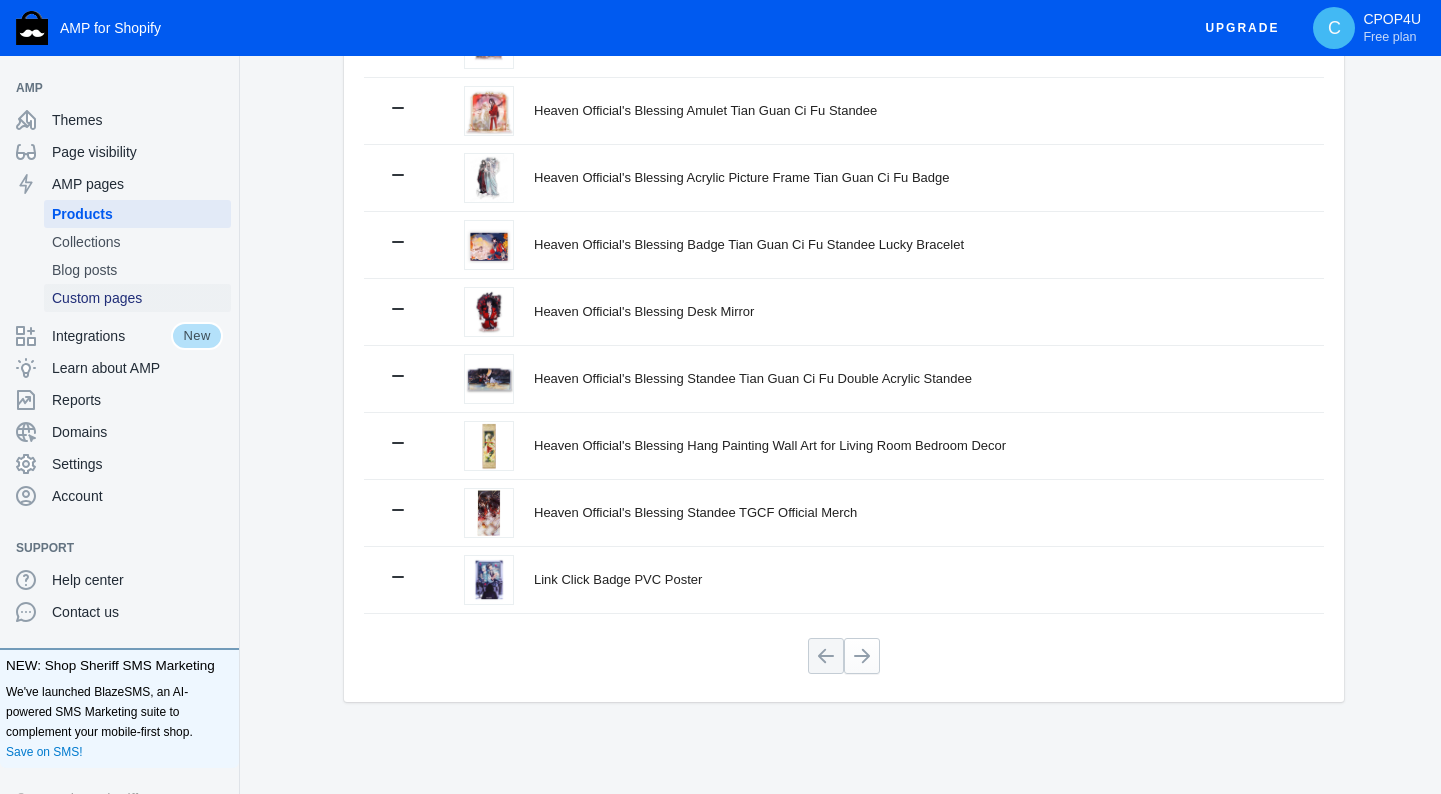 click on "Custom pages" at bounding box center (137, 298) 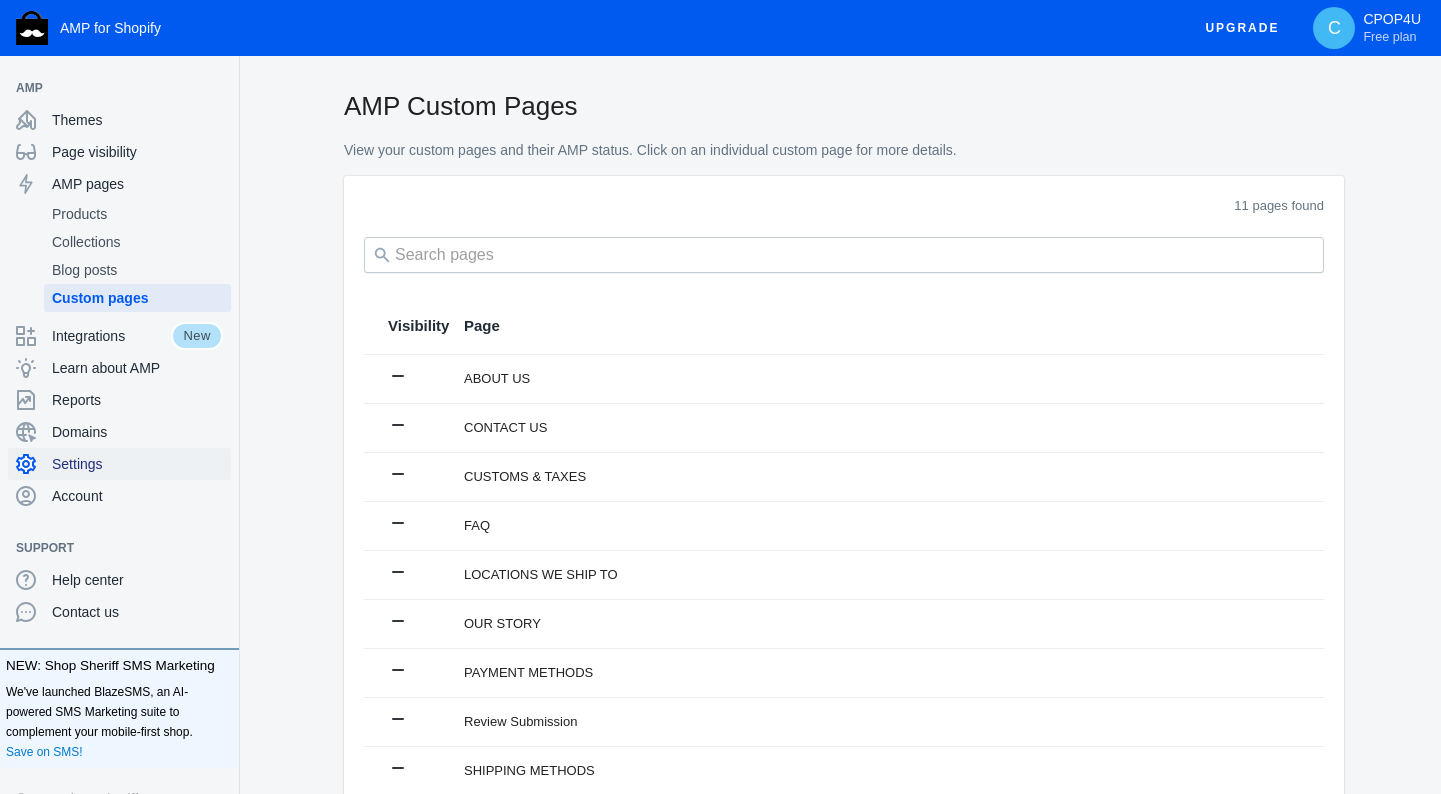 click on "Settings" at bounding box center [137, 464] 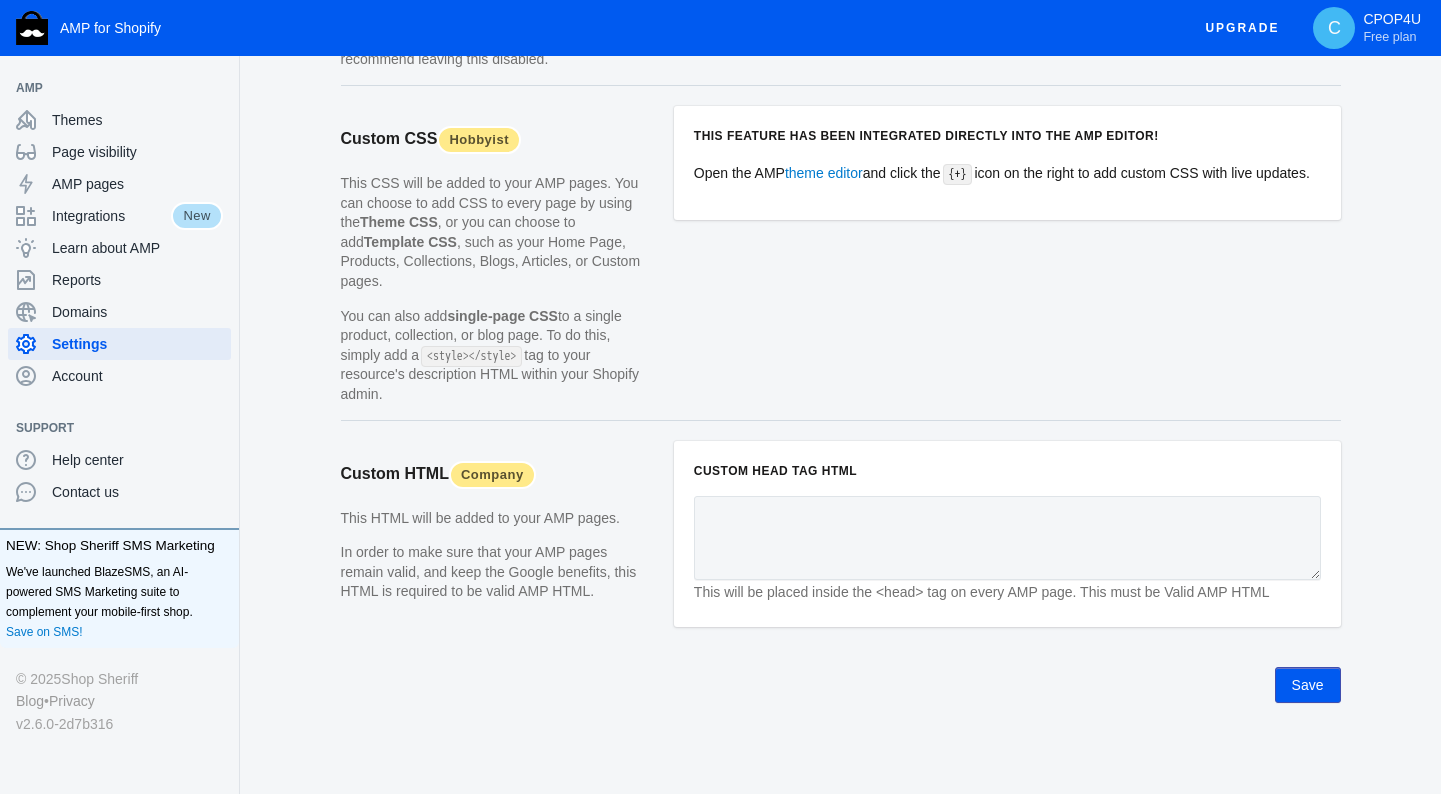 scroll, scrollTop: 1989, scrollLeft: 0, axis: vertical 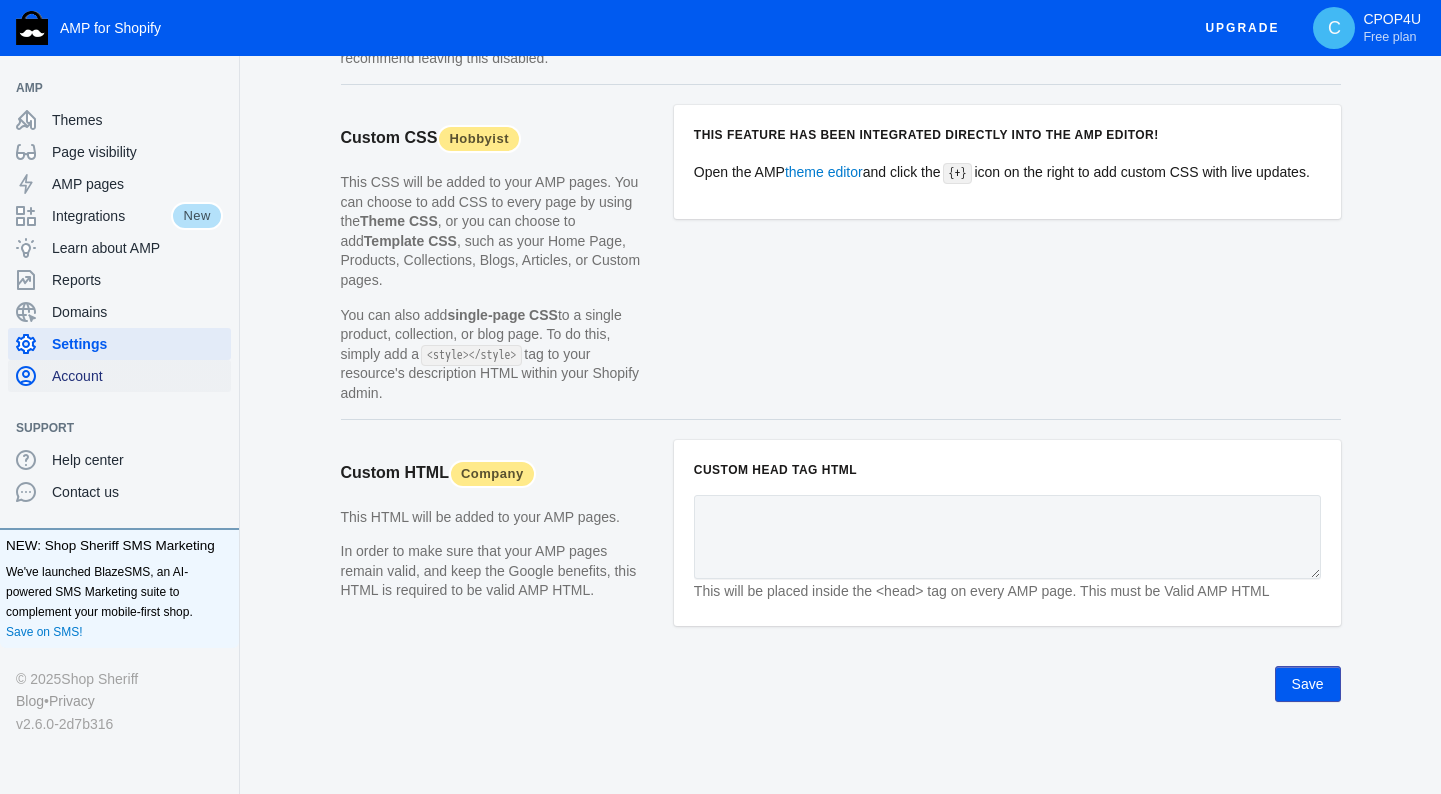 click on "Account" at bounding box center (137, 376) 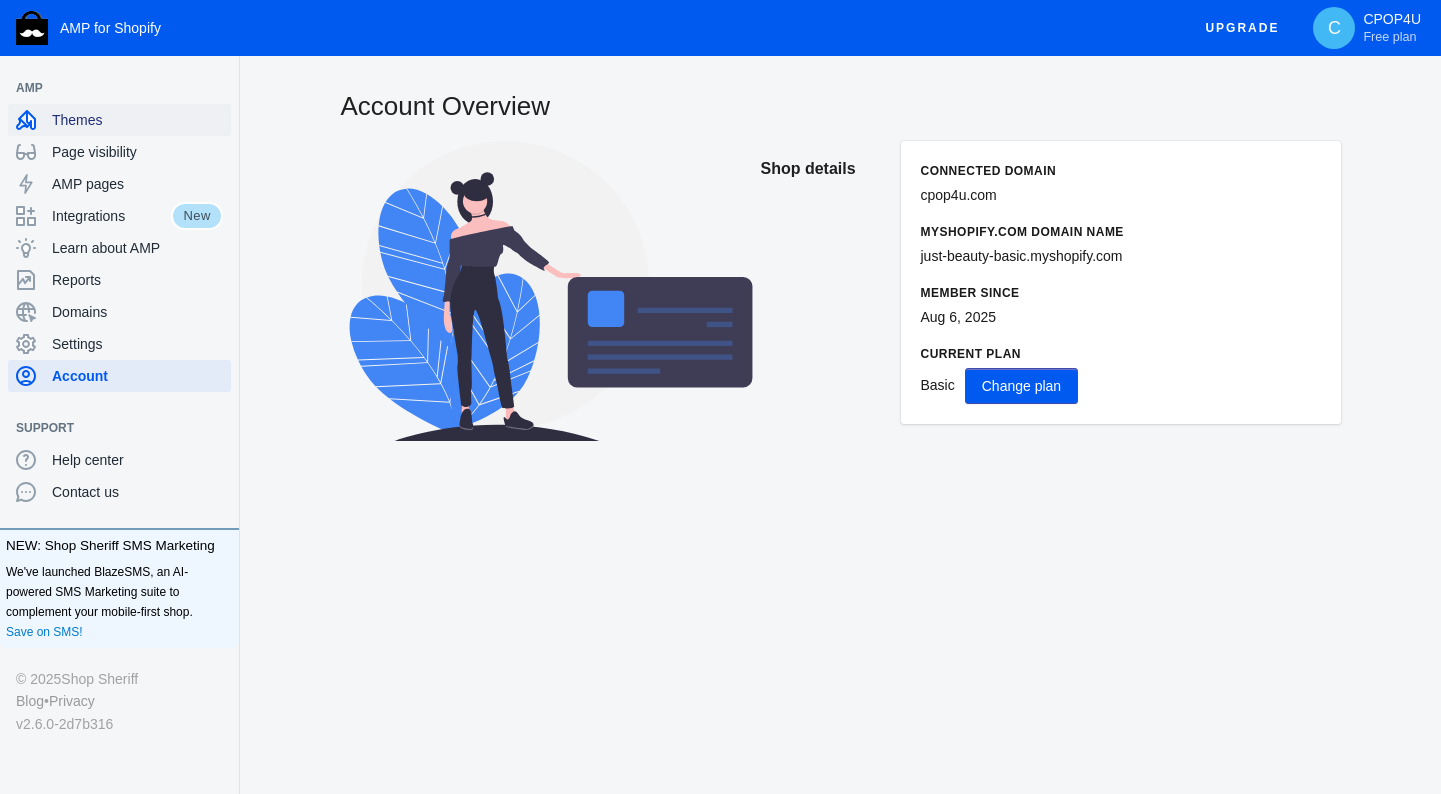 click on "Themes" 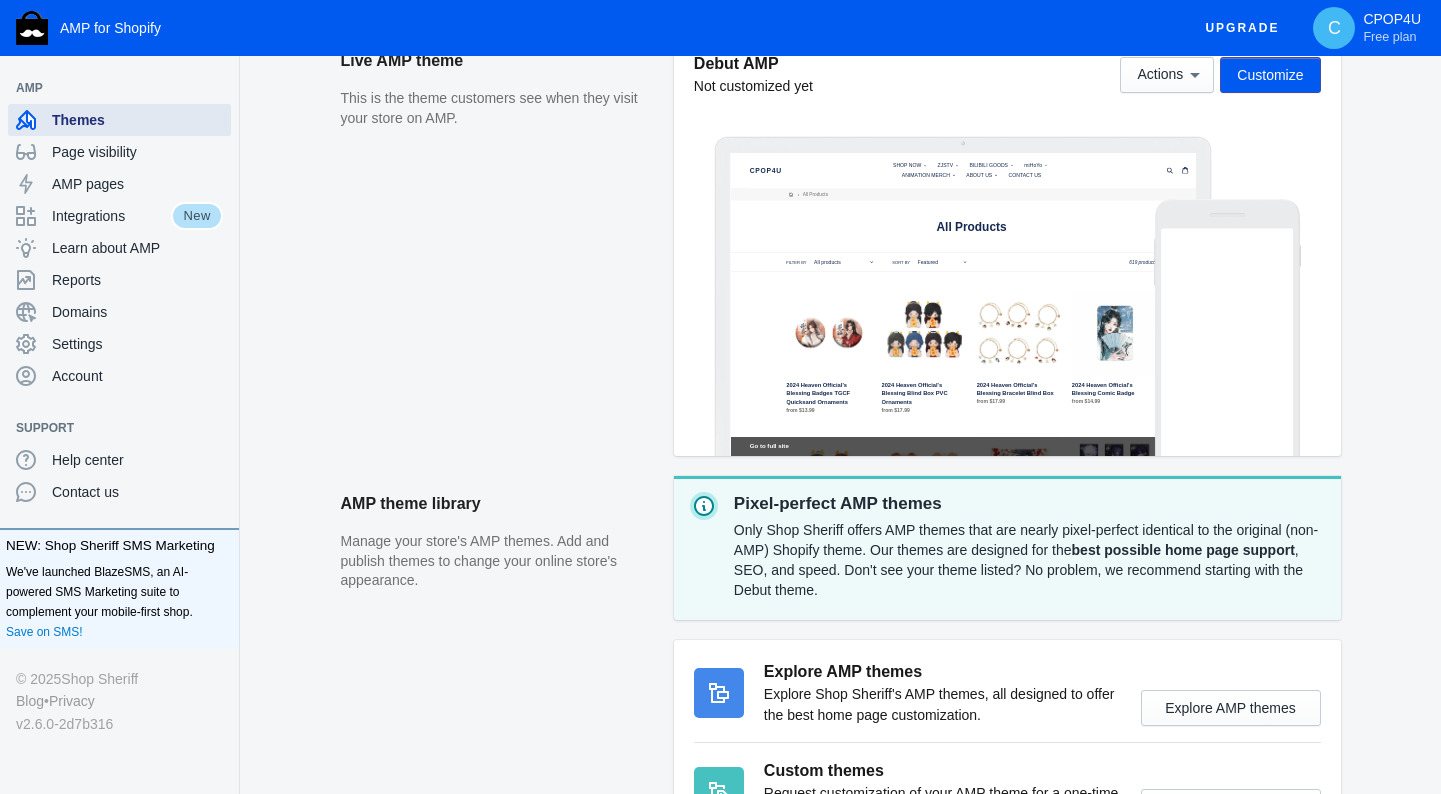 scroll, scrollTop: 0, scrollLeft: 0, axis: both 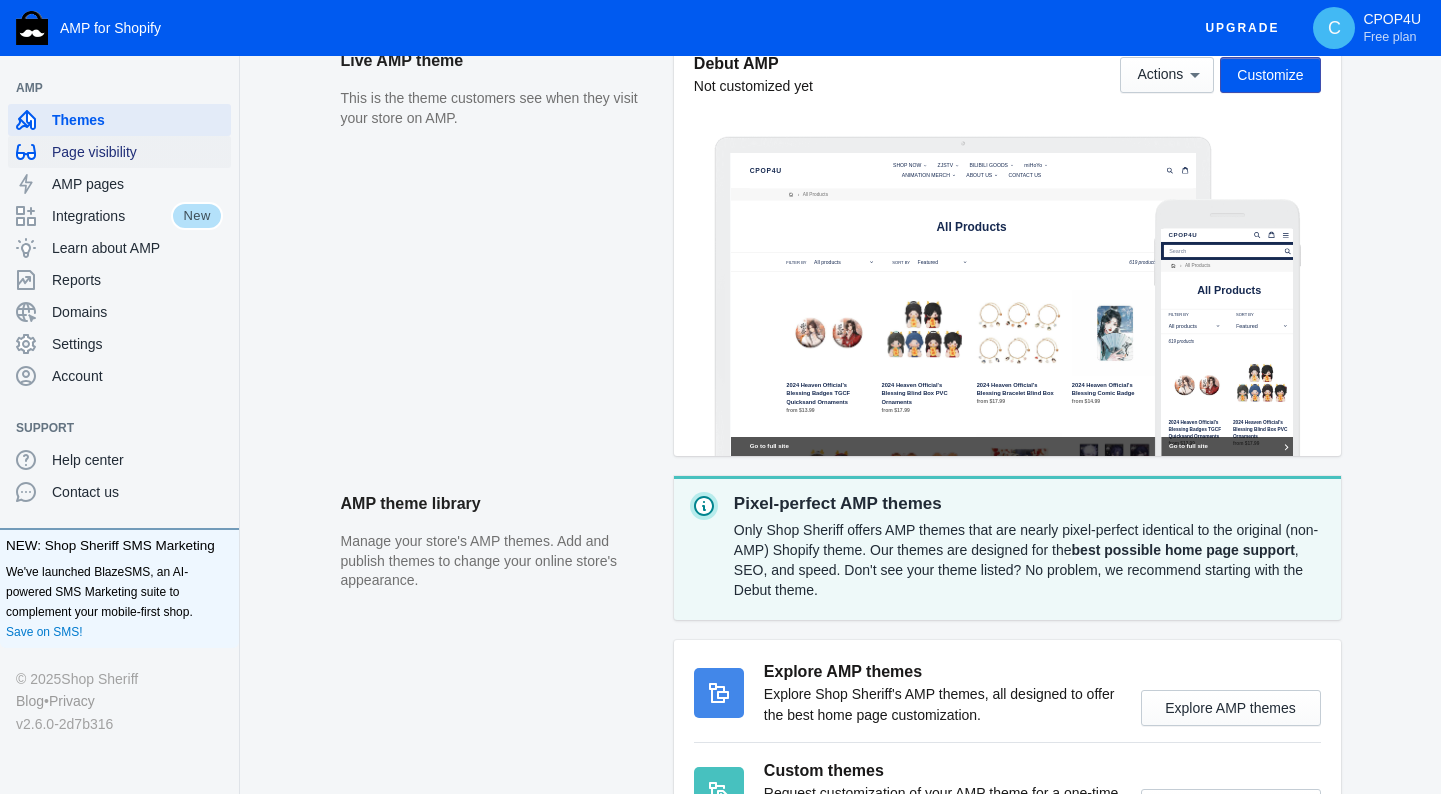 click on "Page visibility" at bounding box center [137, 152] 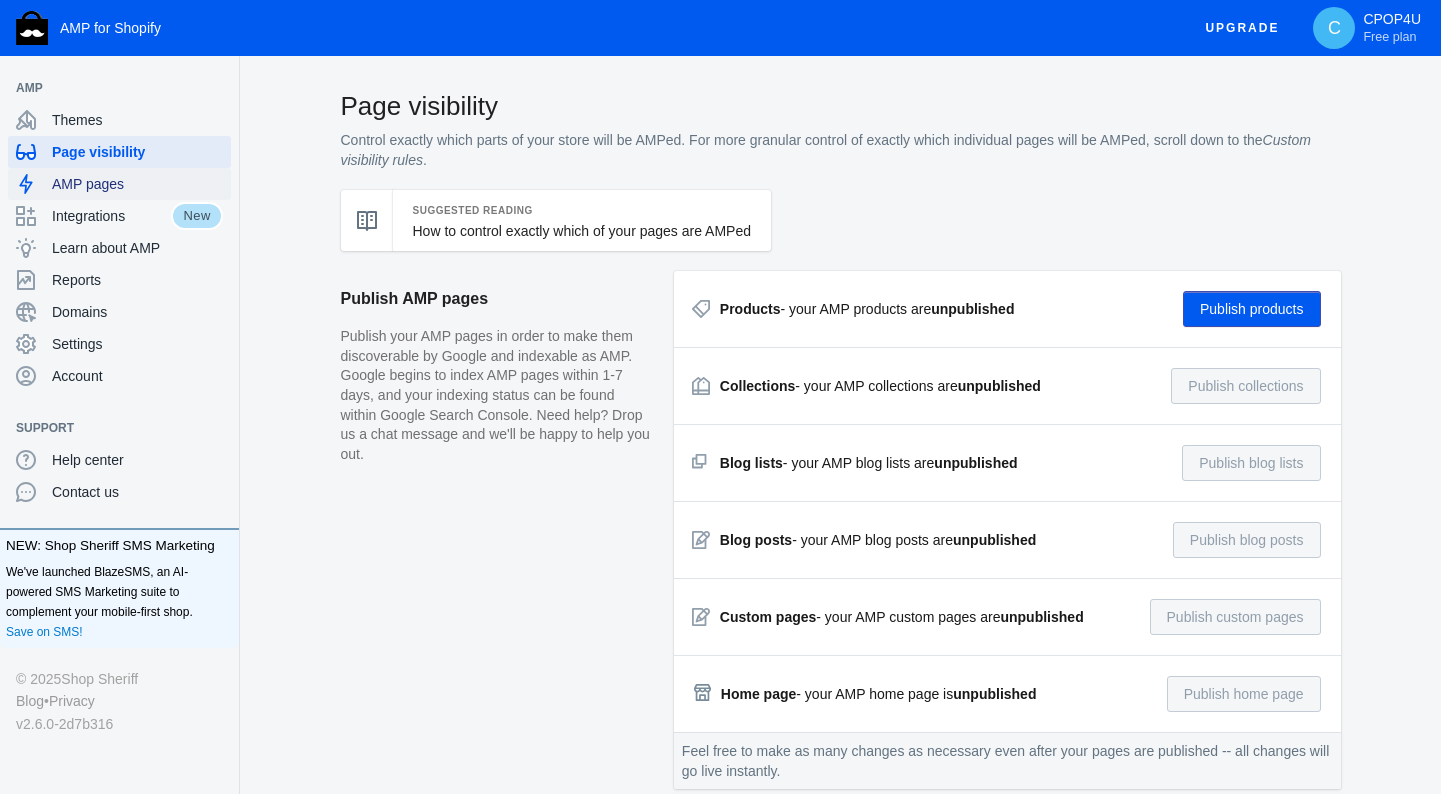click on "AMP pages" at bounding box center (137, 184) 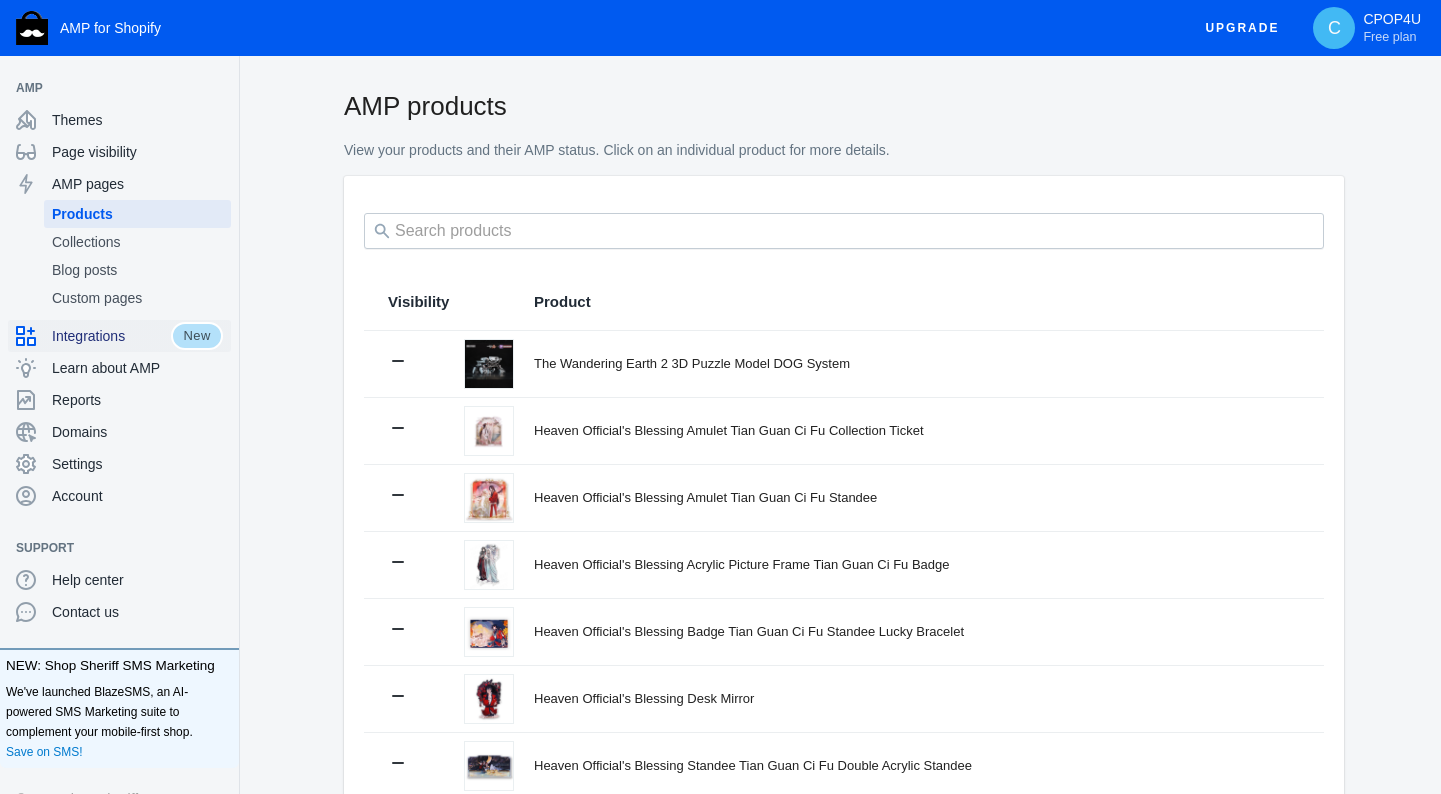 click on "Integrations" at bounding box center (111, 336) 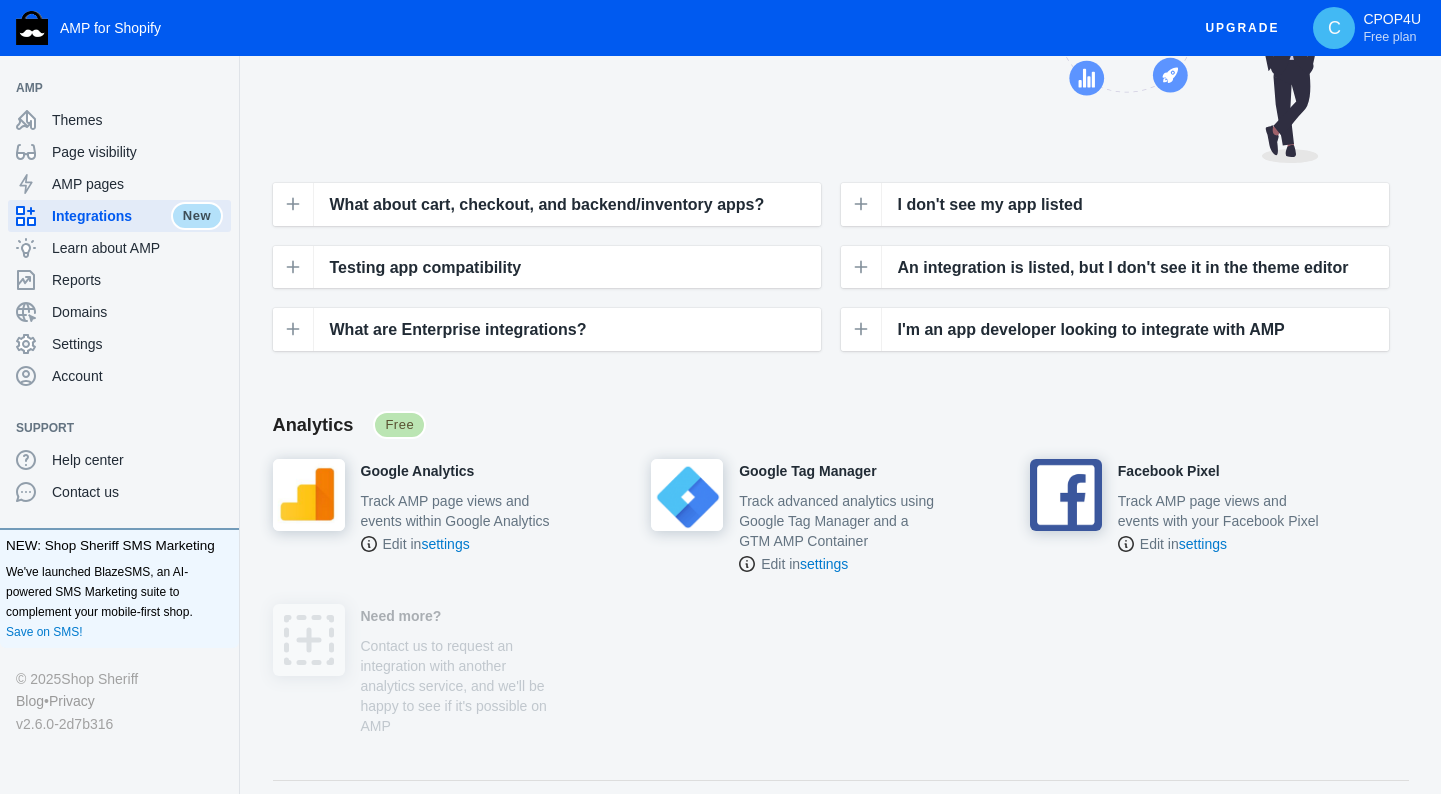 scroll, scrollTop: 0, scrollLeft: 0, axis: both 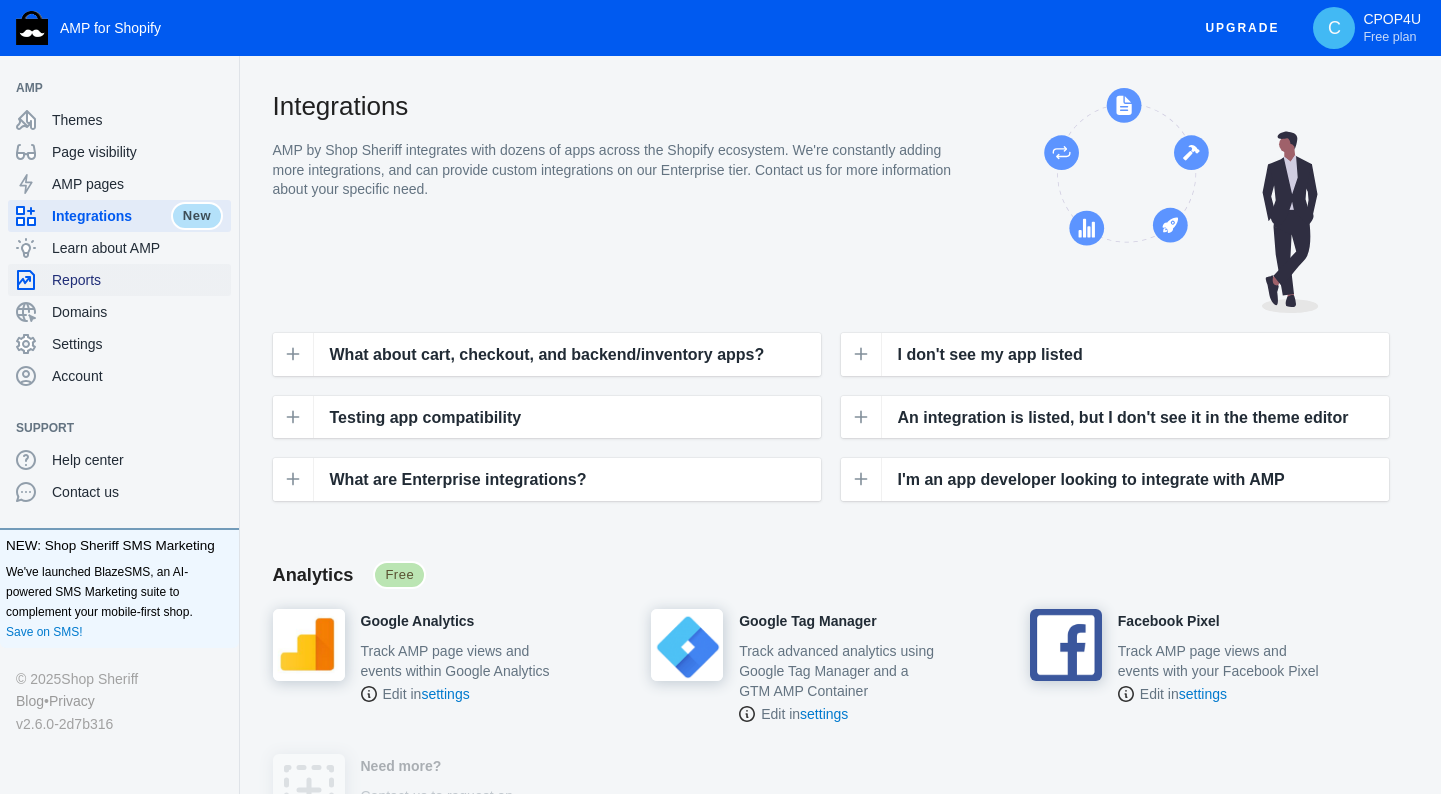 click on "Reports" at bounding box center [137, 280] 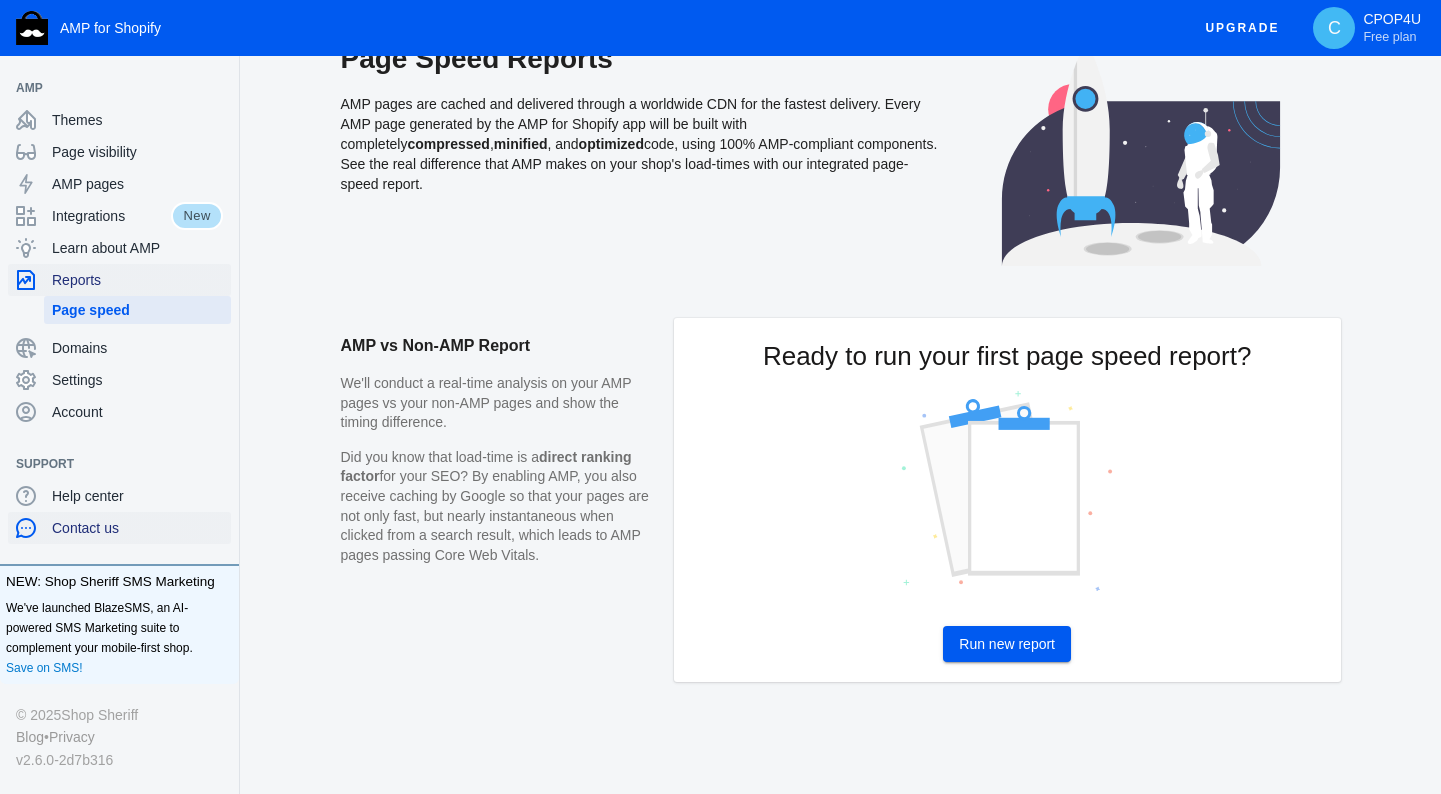 scroll, scrollTop: 0, scrollLeft: 0, axis: both 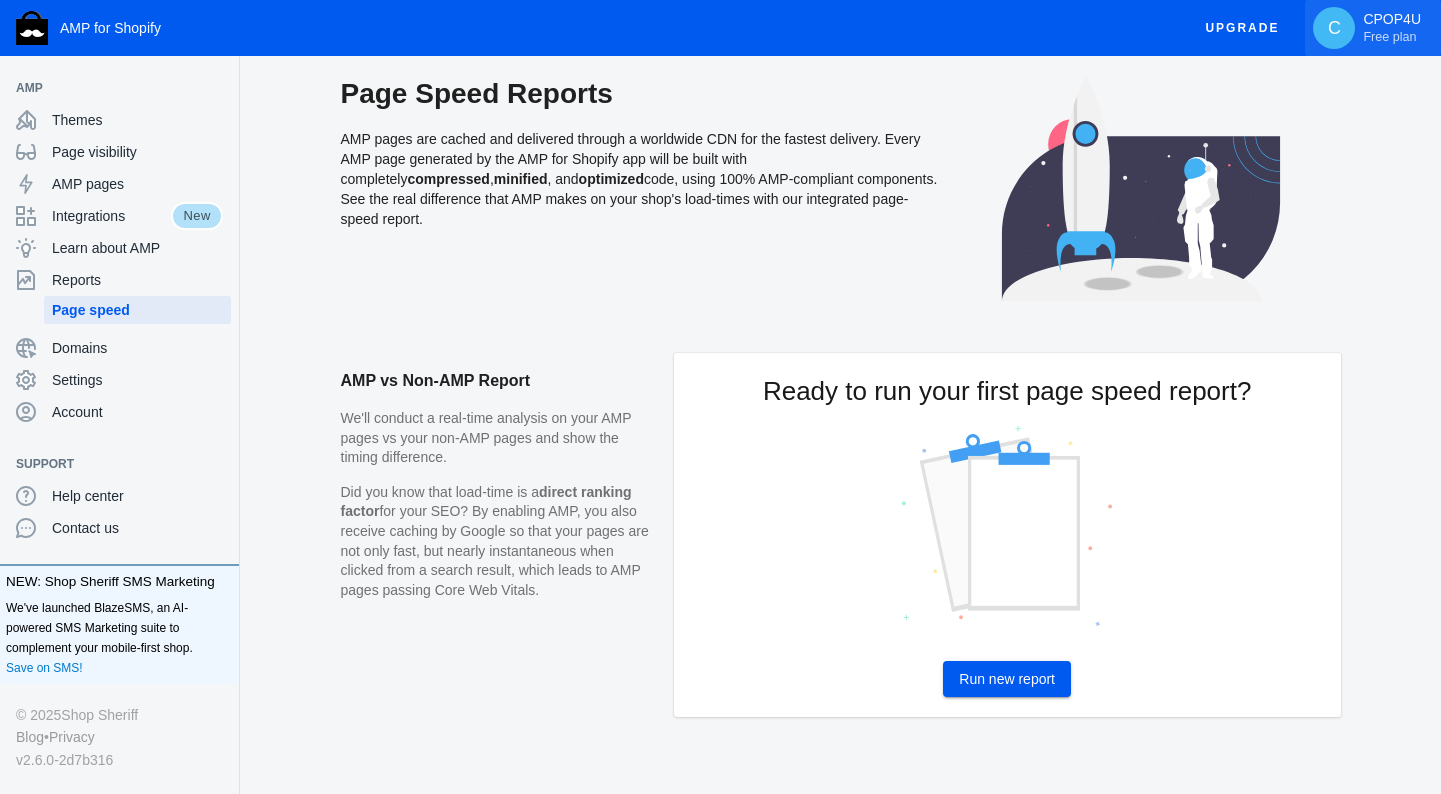 click on "C" at bounding box center (1334, 28) 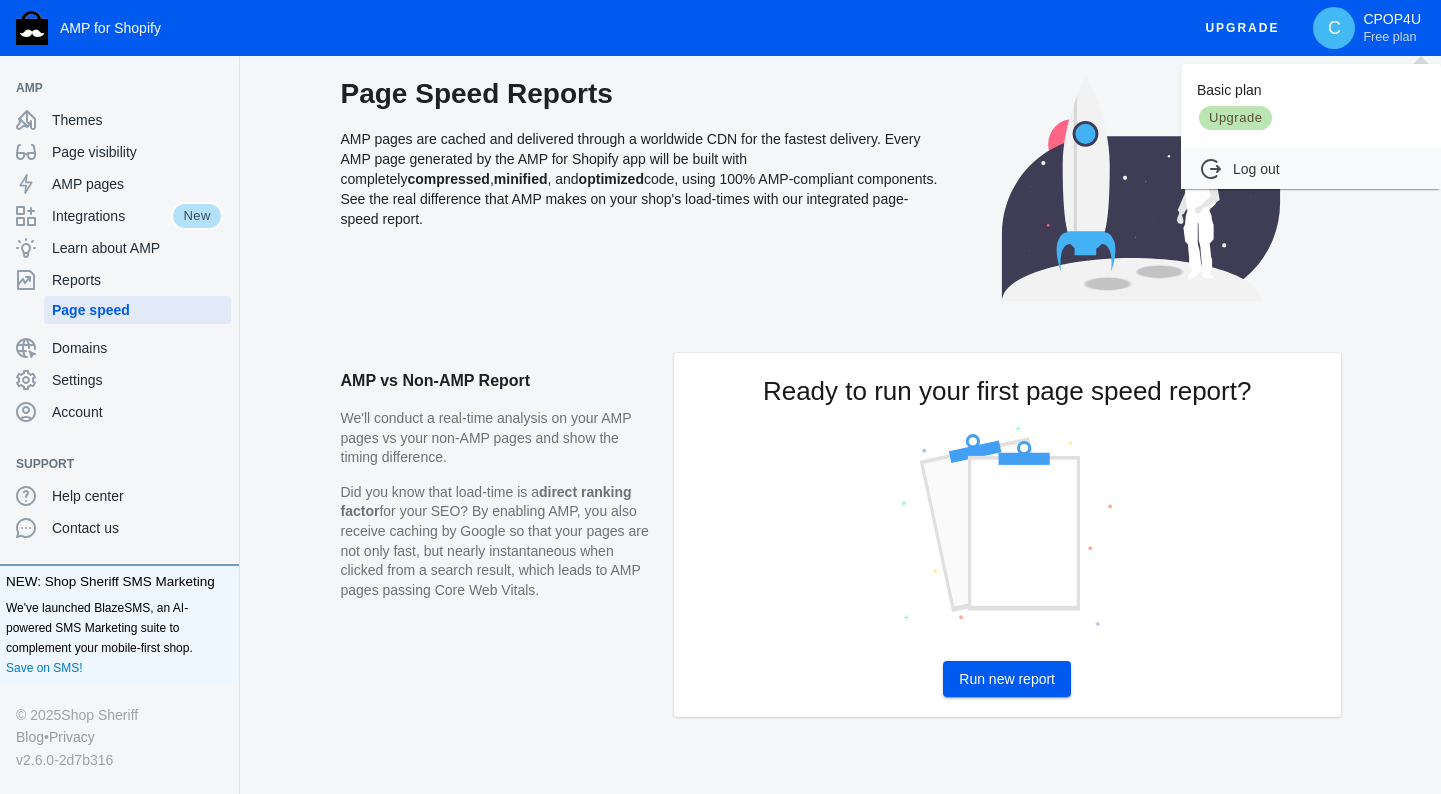 click at bounding box center [720, 397] 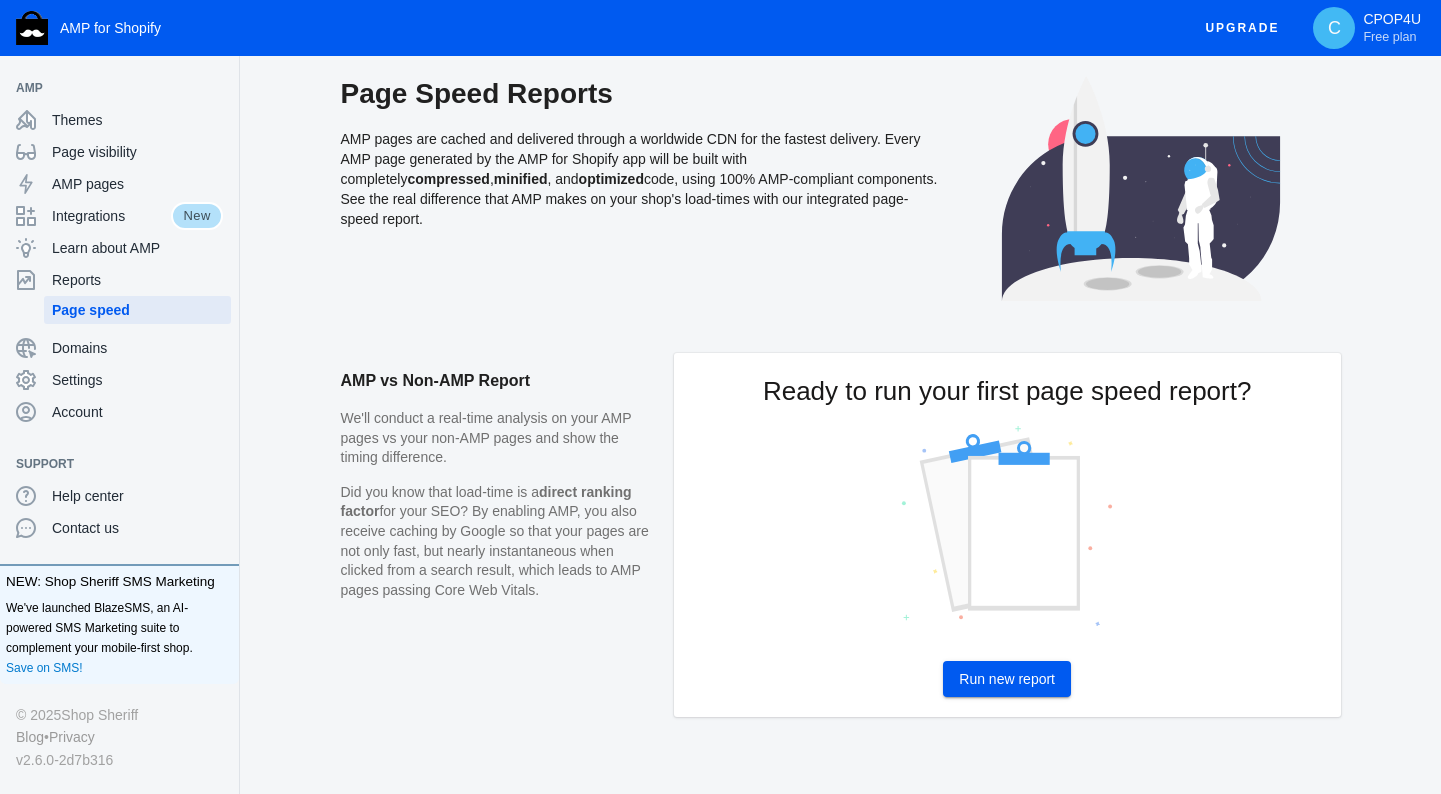 click on "Upgrade" at bounding box center (1242, 28) 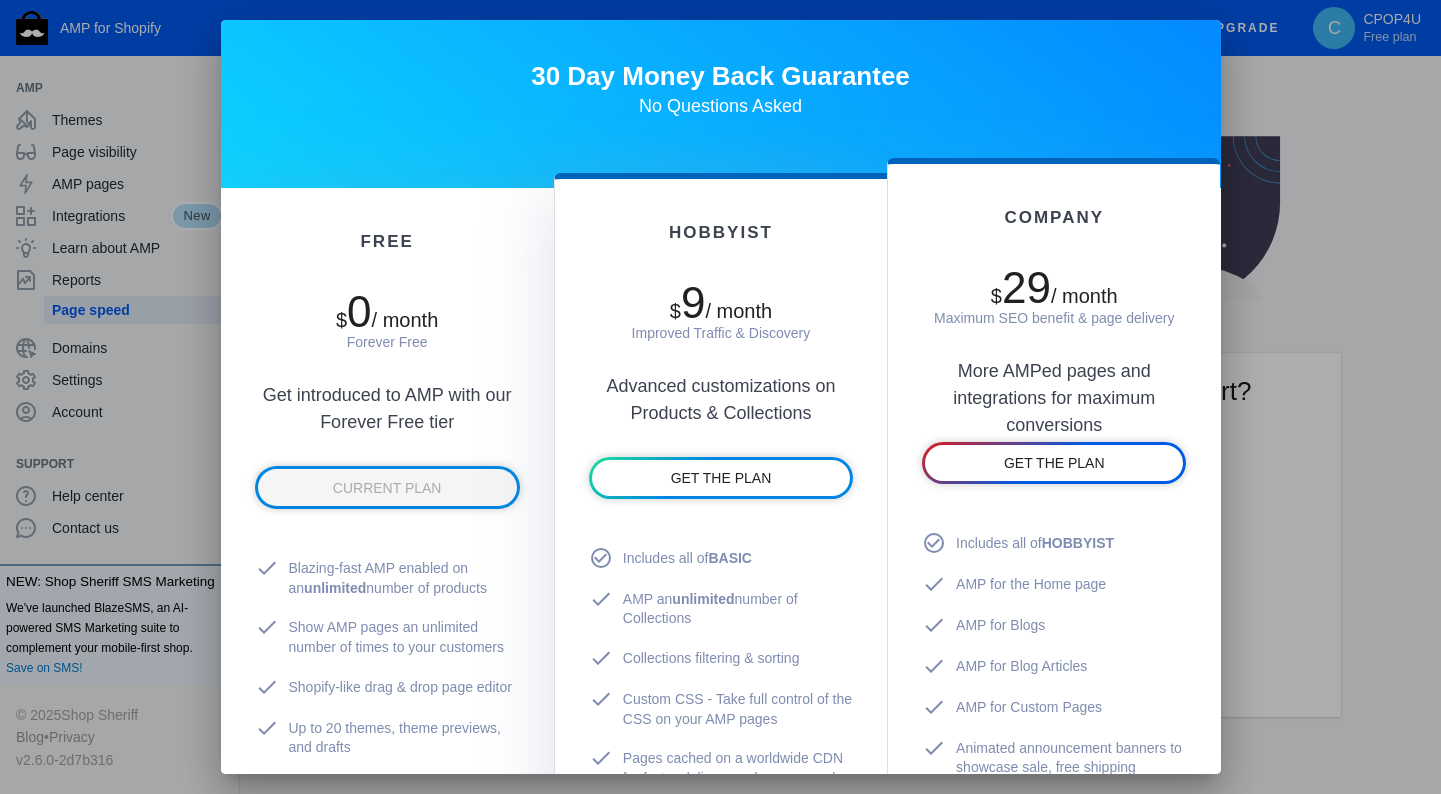 scroll, scrollTop: 597, scrollLeft: 0, axis: vertical 